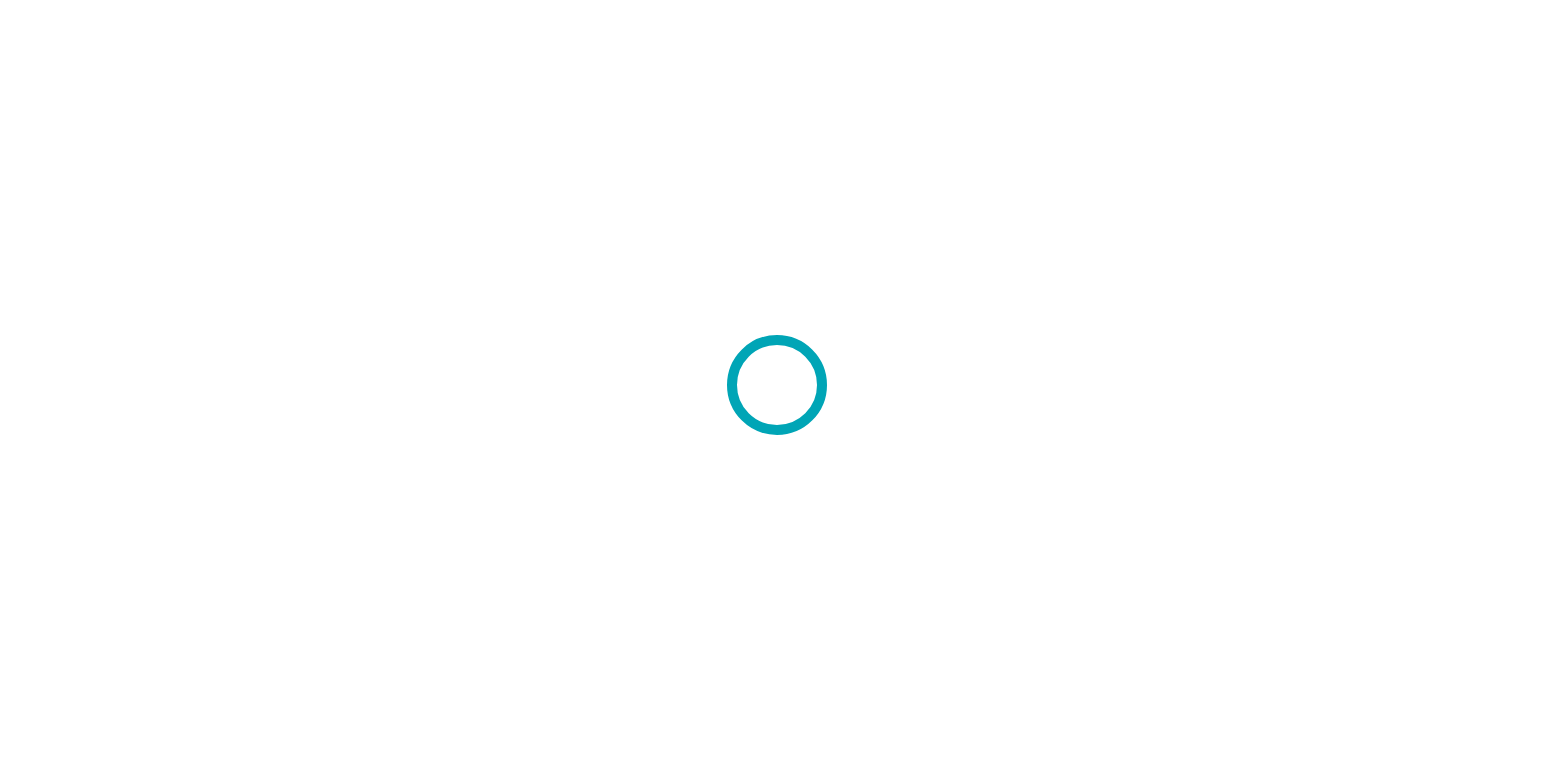 scroll, scrollTop: 0, scrollLeft: 0, axis: both 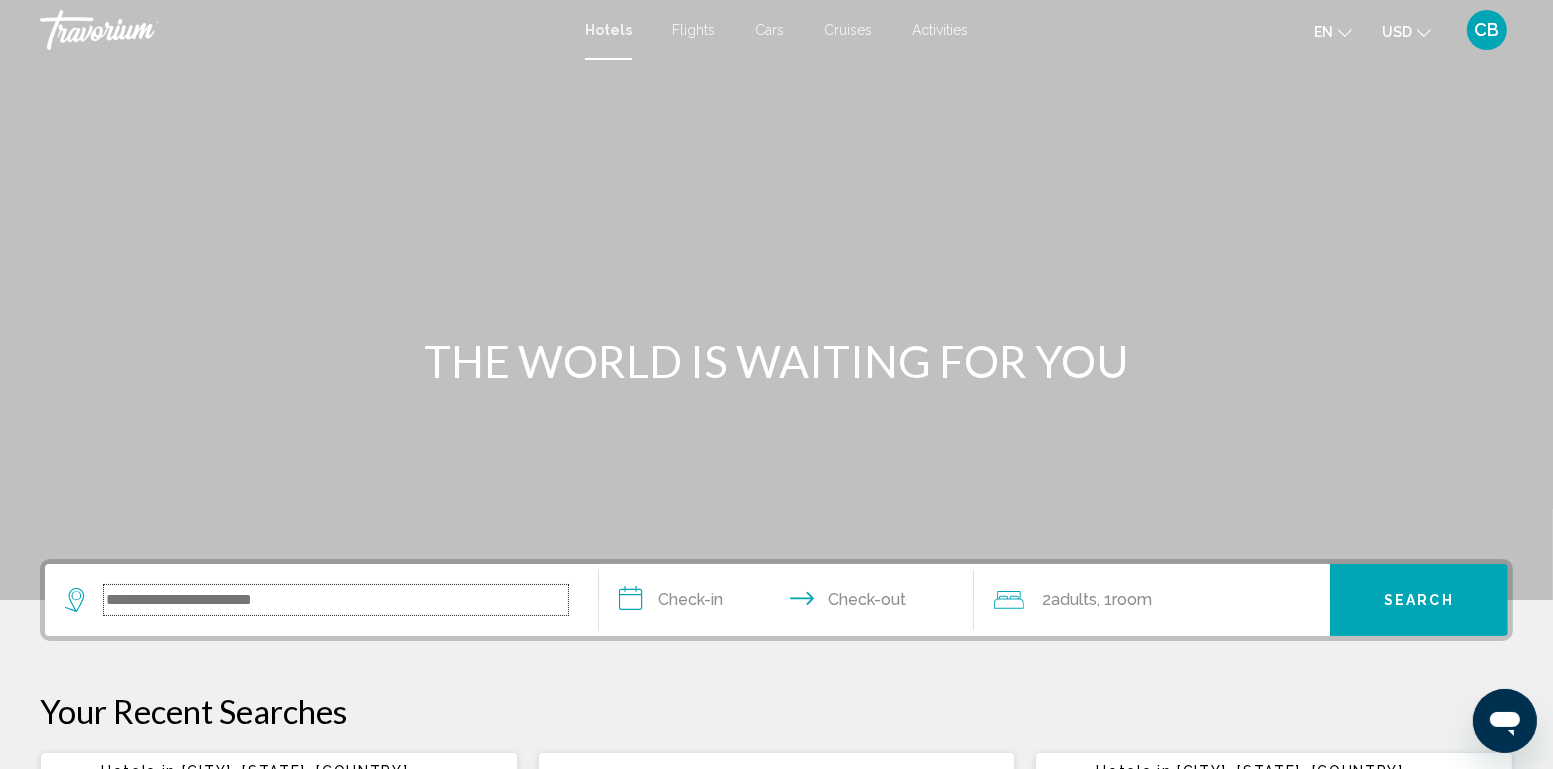 click at bounding box center [336, 600] 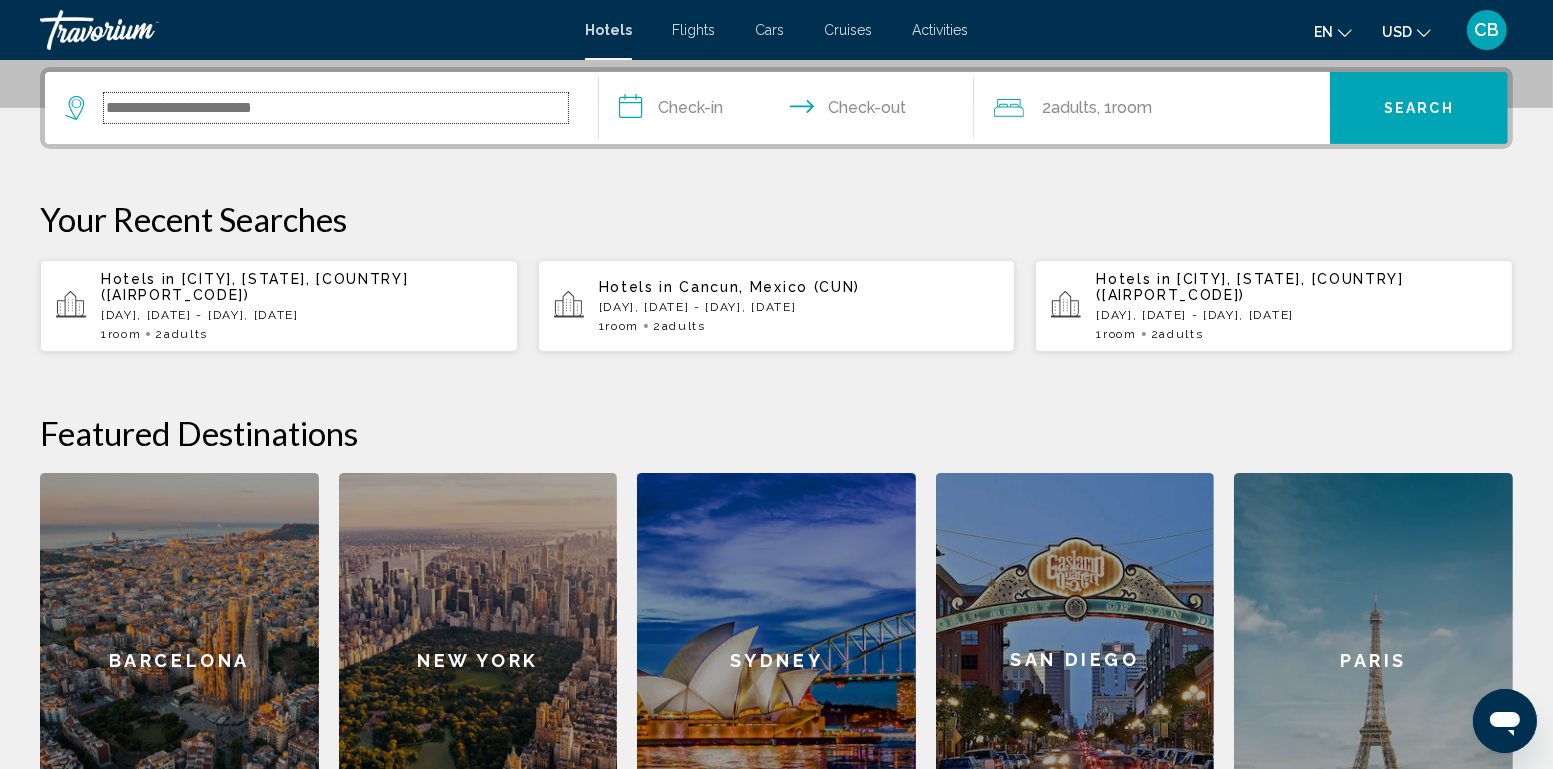 scroll, scrollTop: 493, scrollLeft: 0, axis: vertical 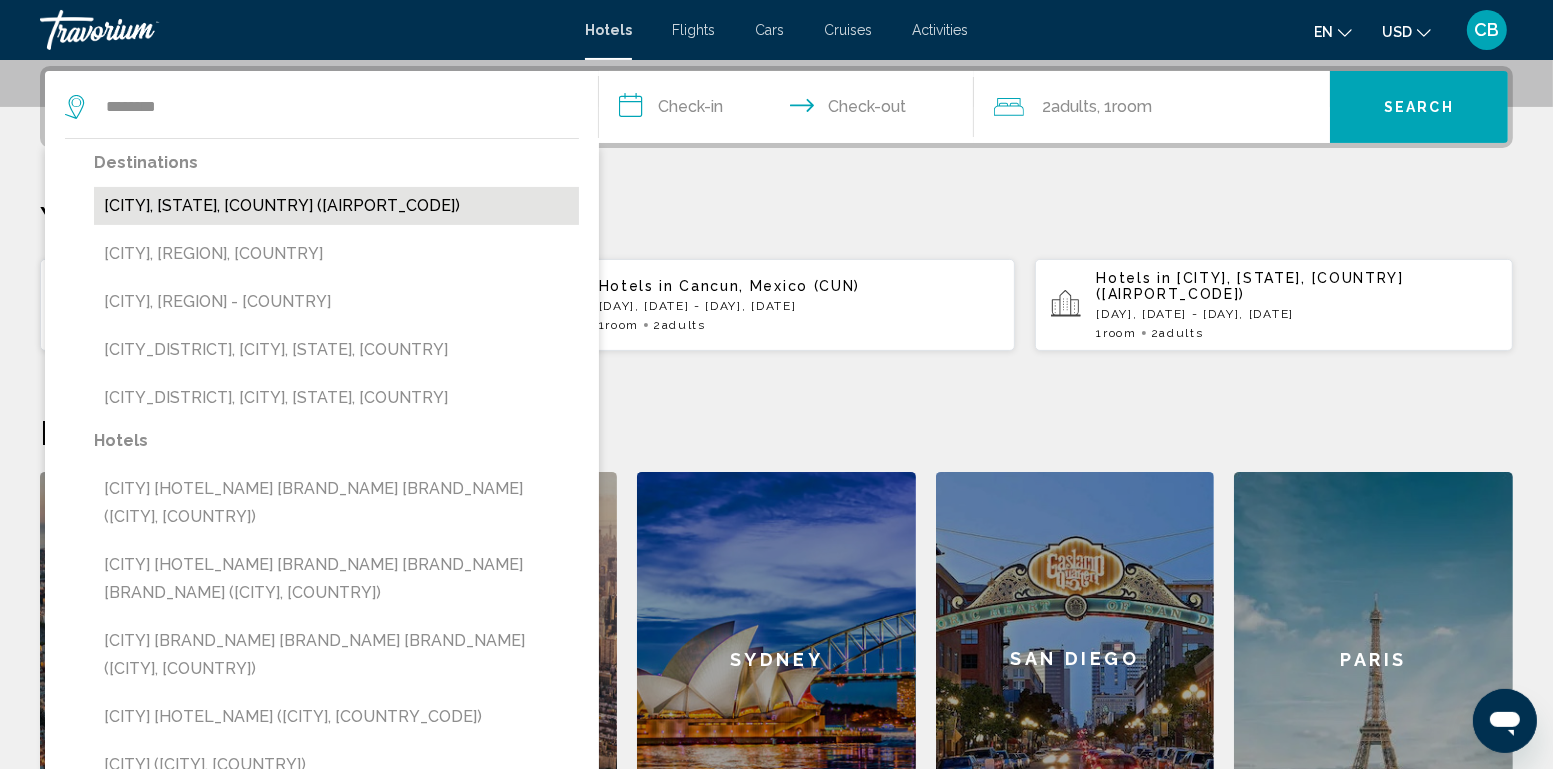 click on "[CITY], [STATE], [COUNTRY] ([AIRPORT_CODE])" at bounding box center [336, 206] 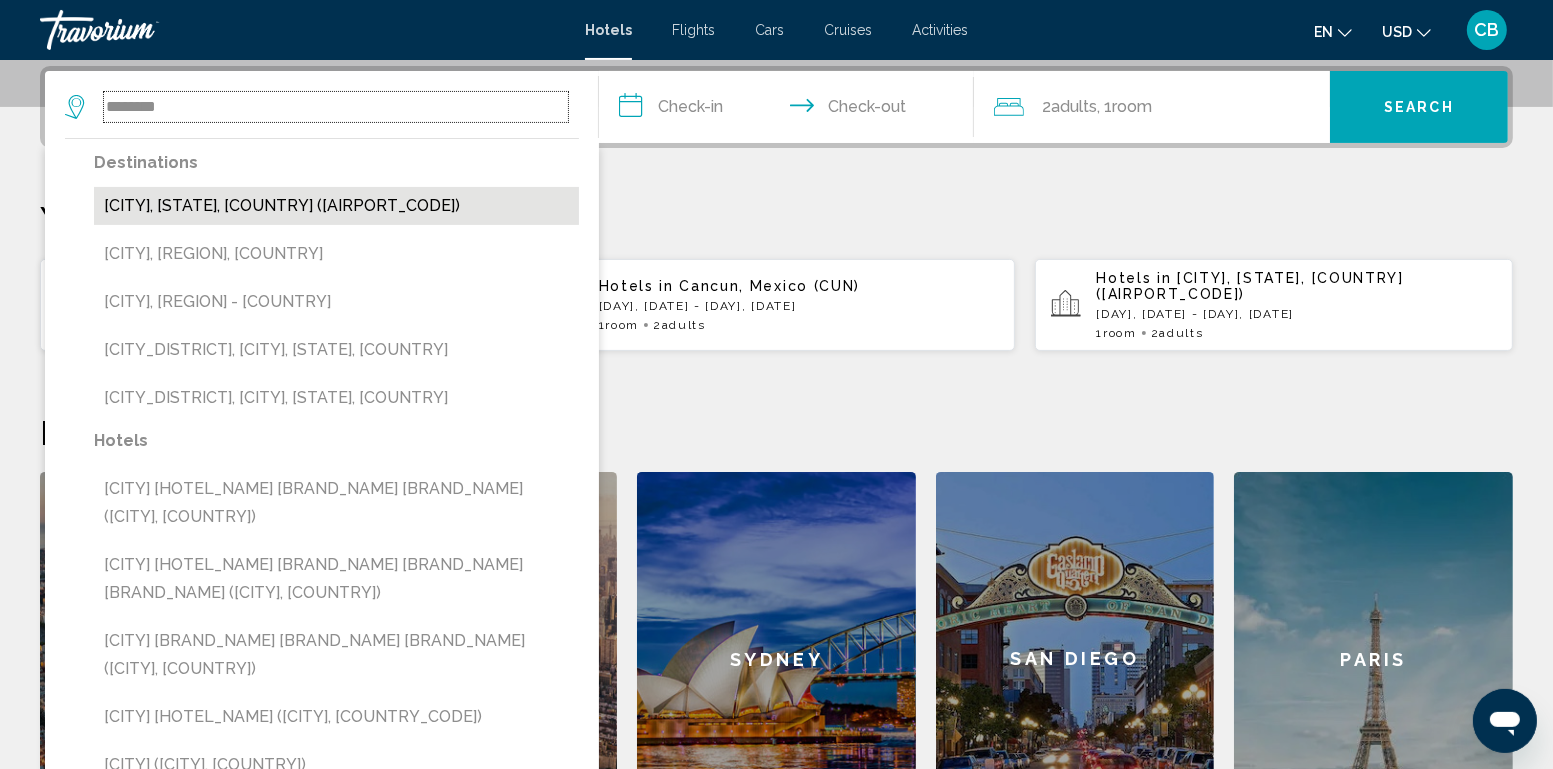 type on "**********" 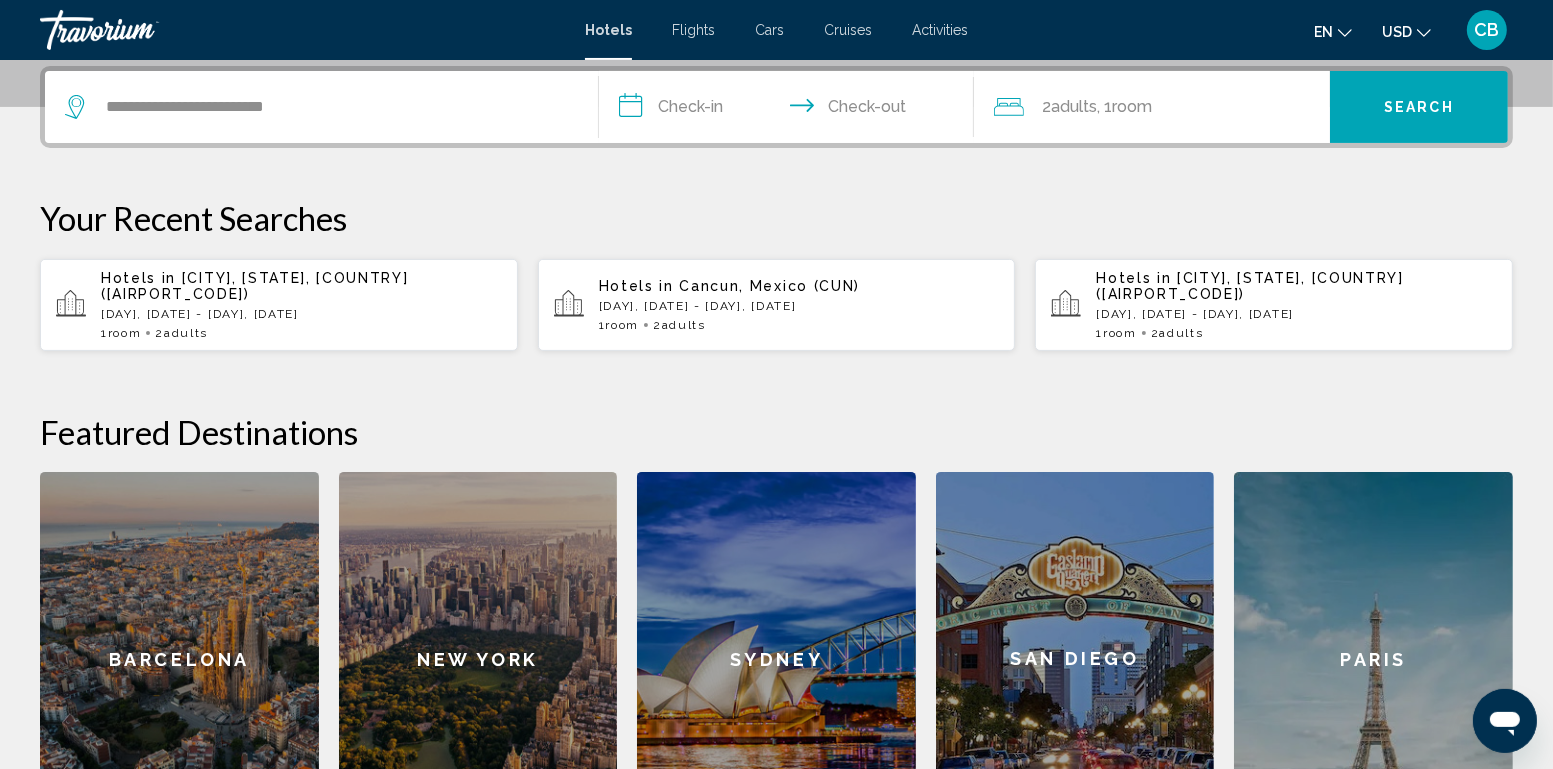 click on "**********" at bounding box center (791, 110) 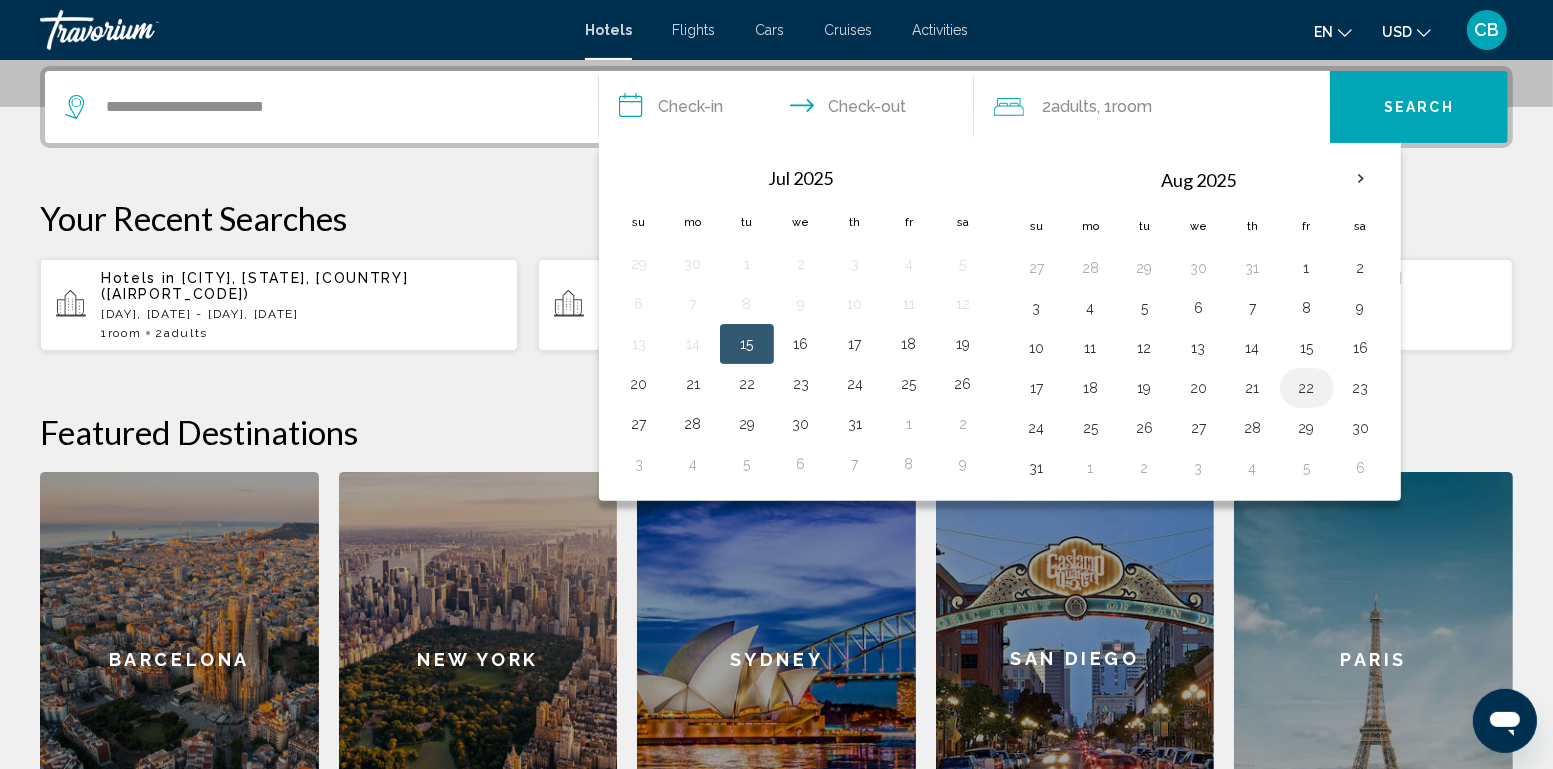 click on "22" at bounding box center [1307, 388] 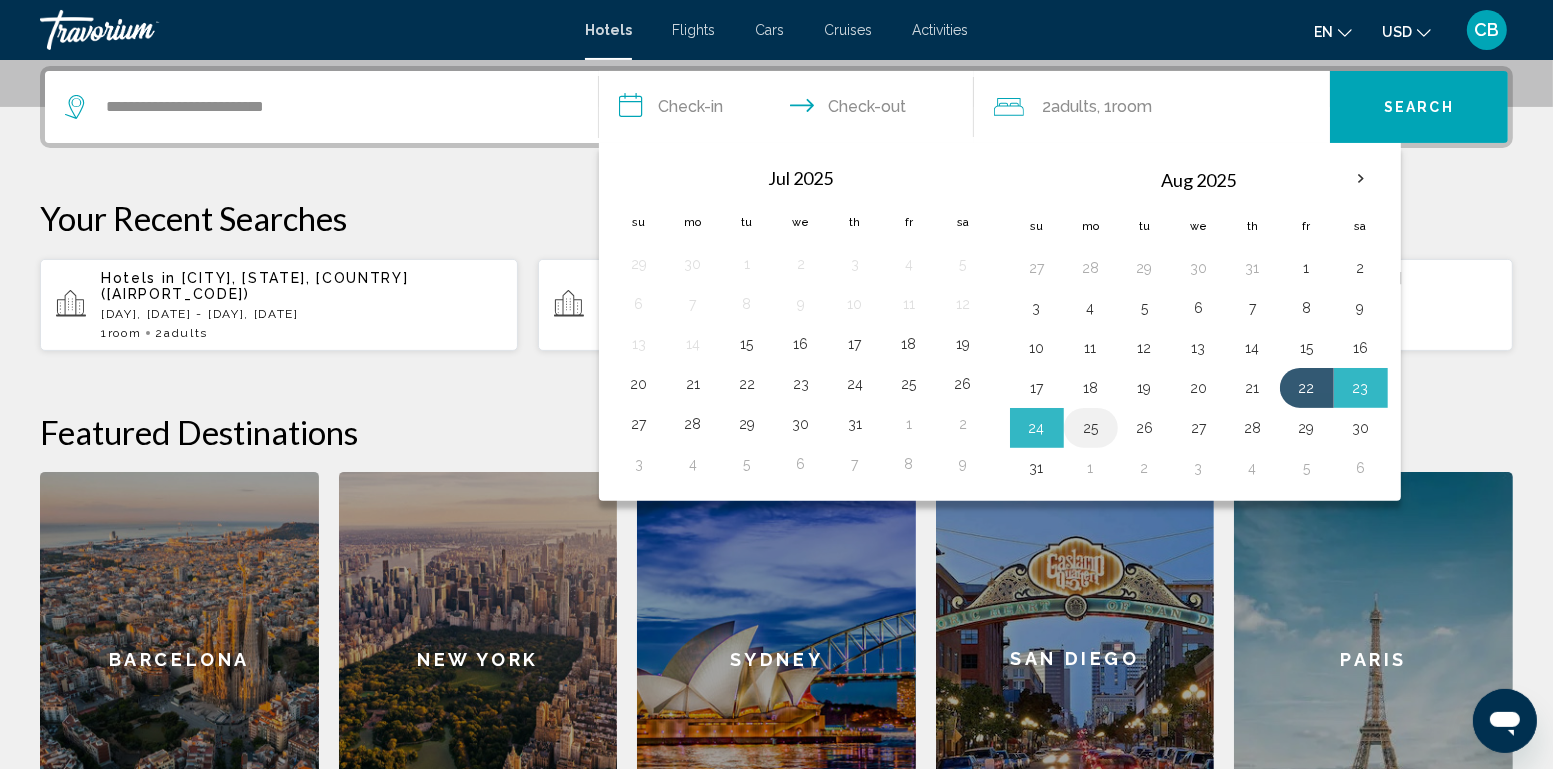 click on "25" at bounding box center (1091, 428) 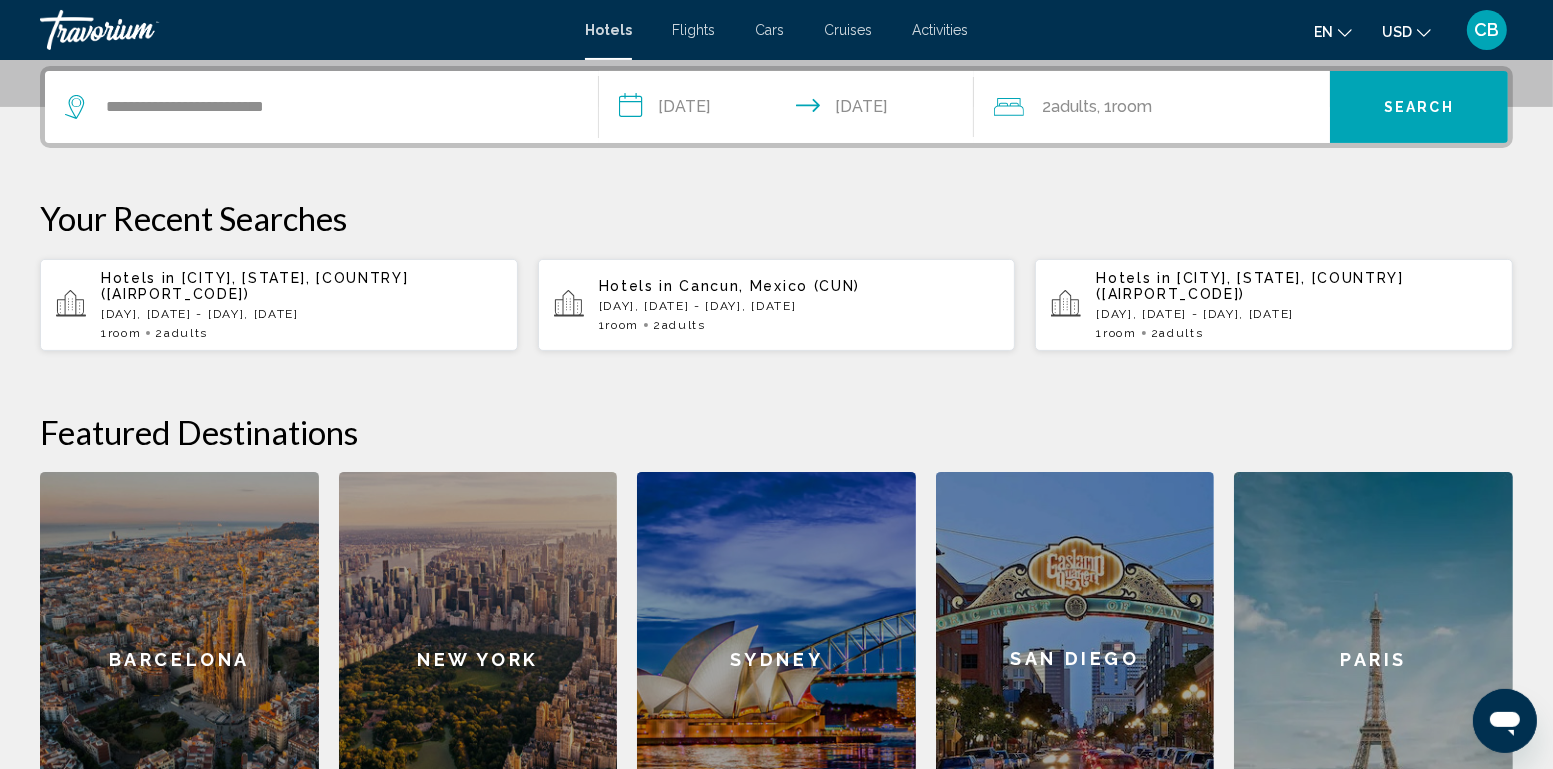 click on "USD" 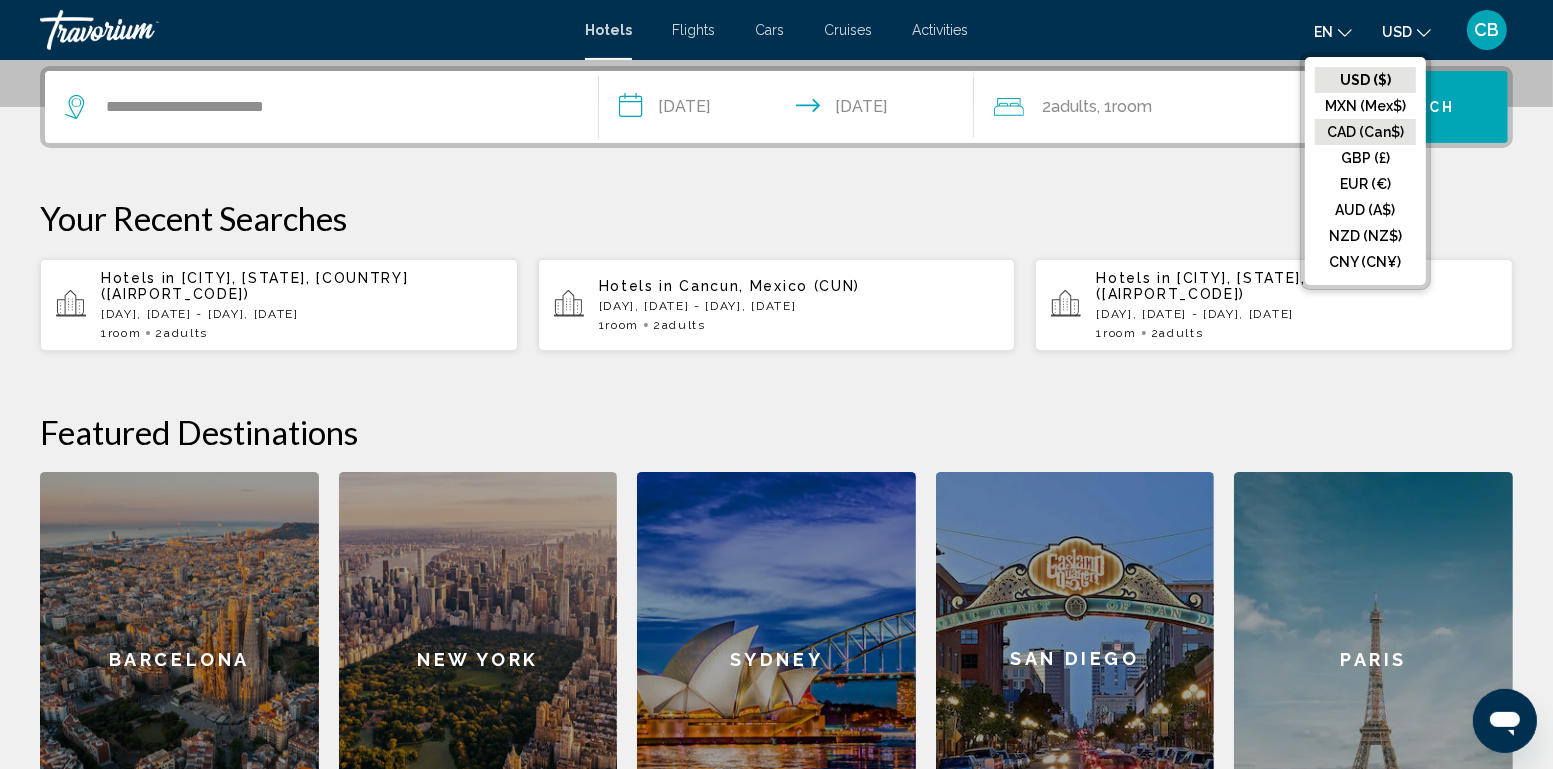 click on "CAD (Can$)" 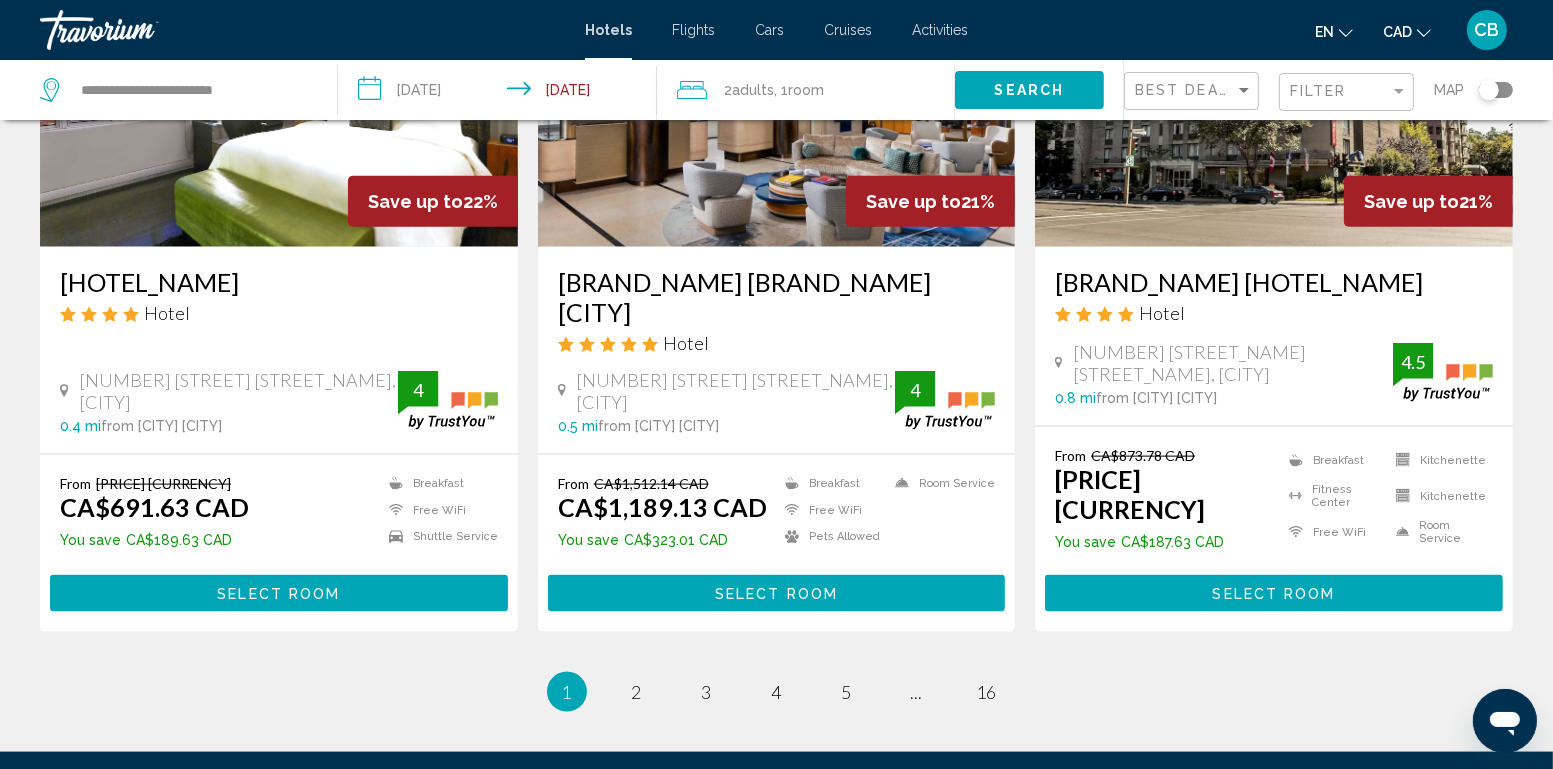 scroll, scrollTop: 2600, scrollLeft: 0, axis: vertical 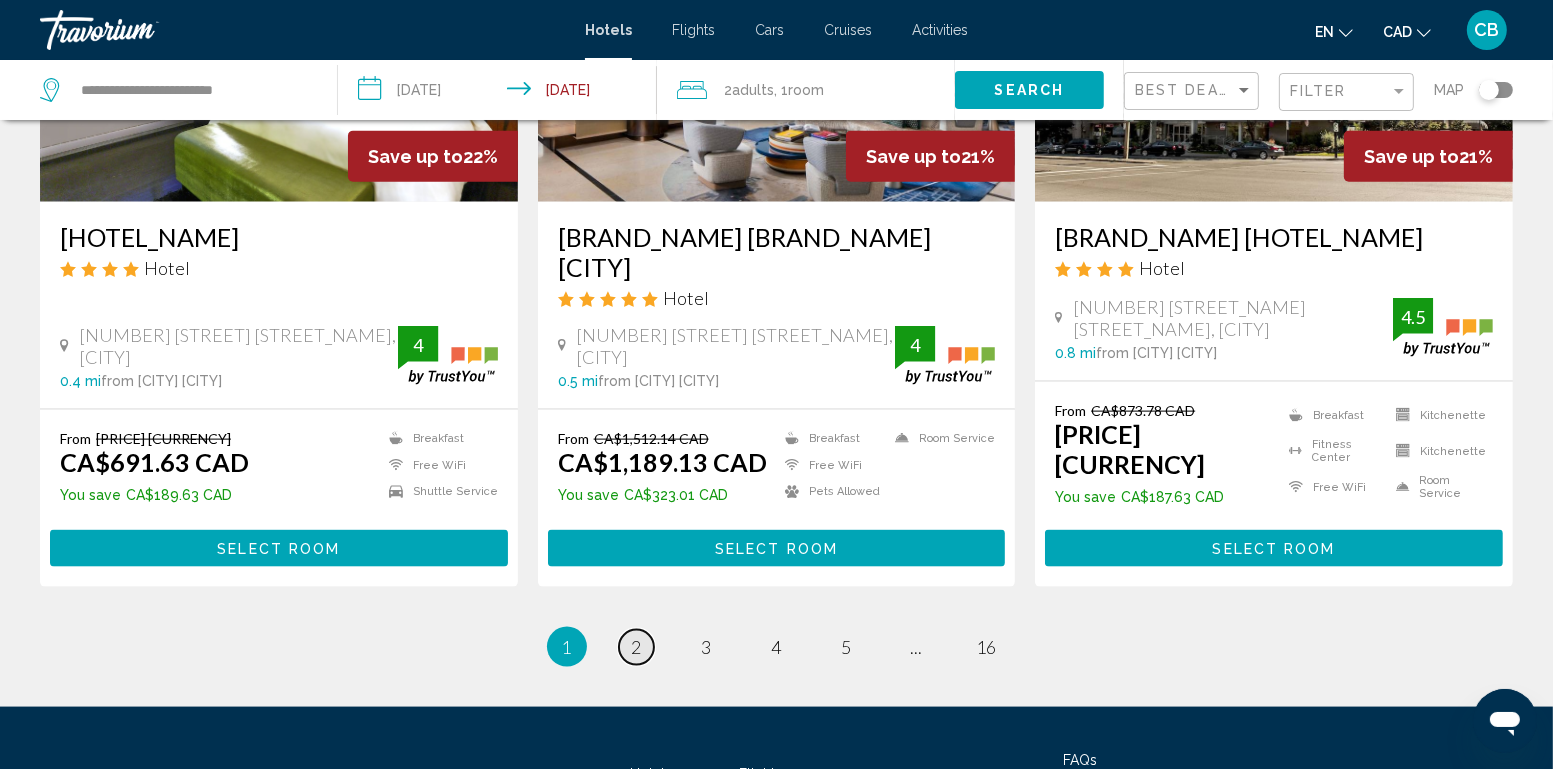 click on "2" at bounding box center (637, 647) 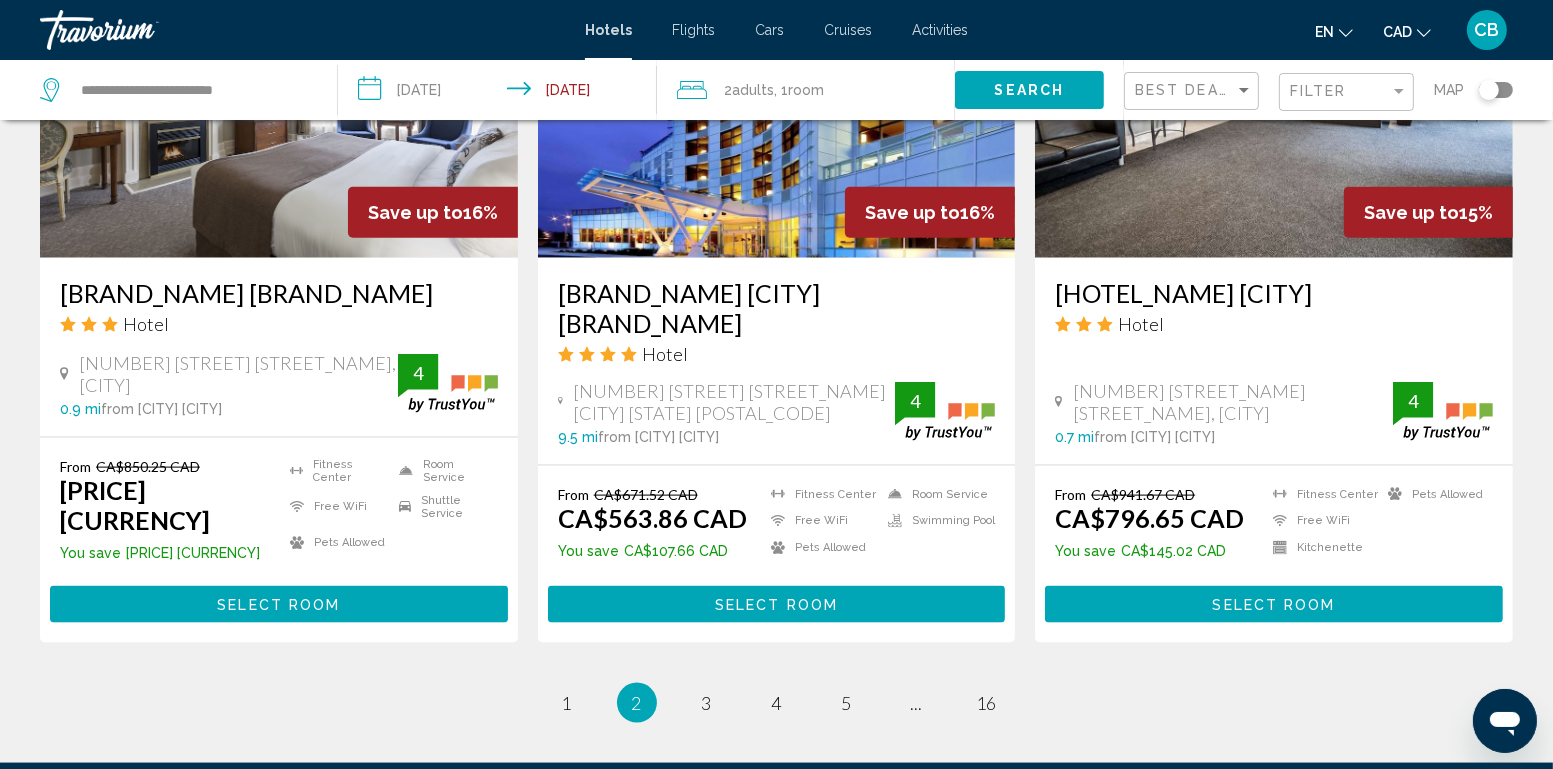 scroll, scrollTop: 2689, scrollLeft: 0, axis: vertical 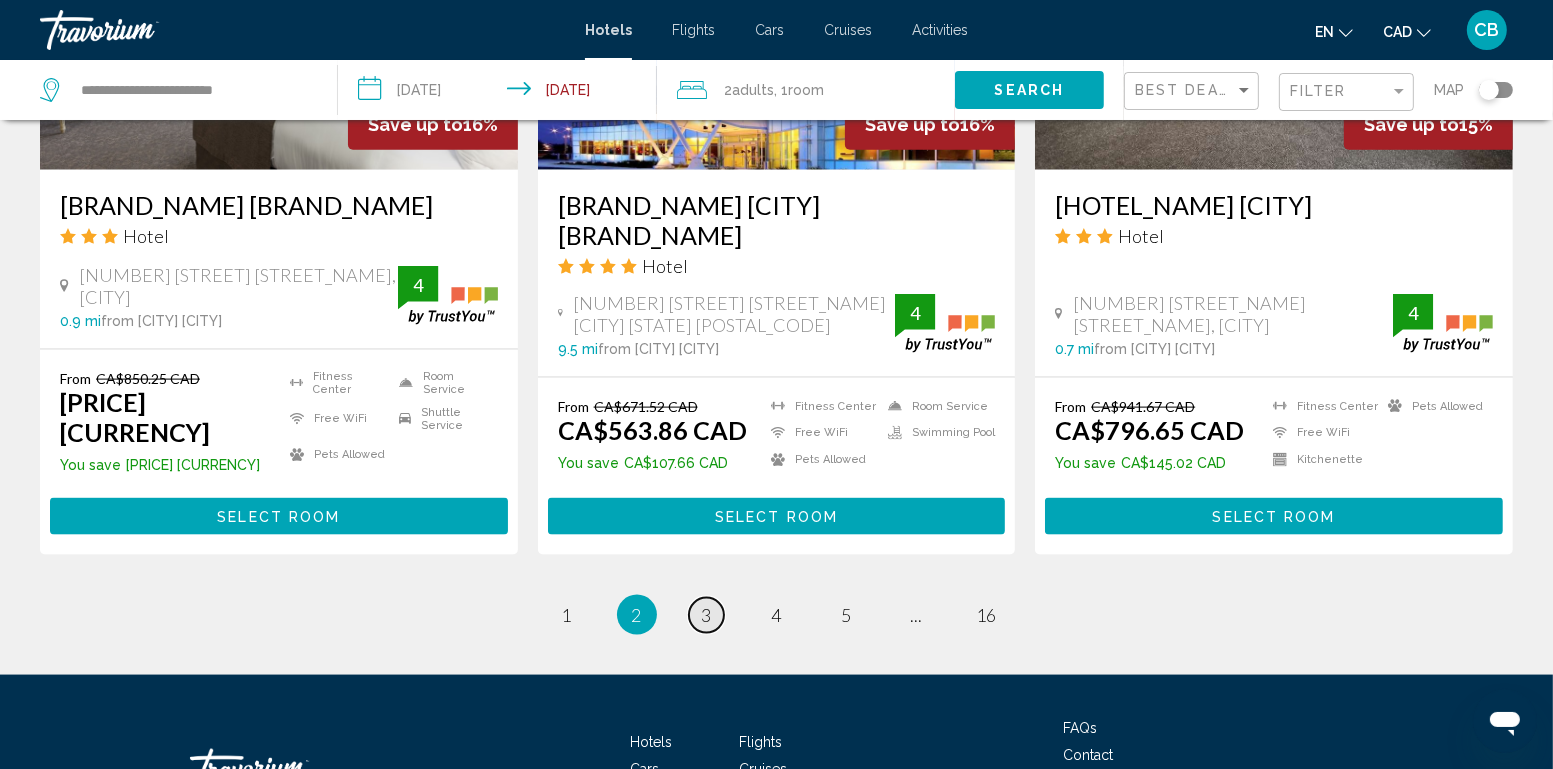 click on "page  3" at bounding box center [706, 615] 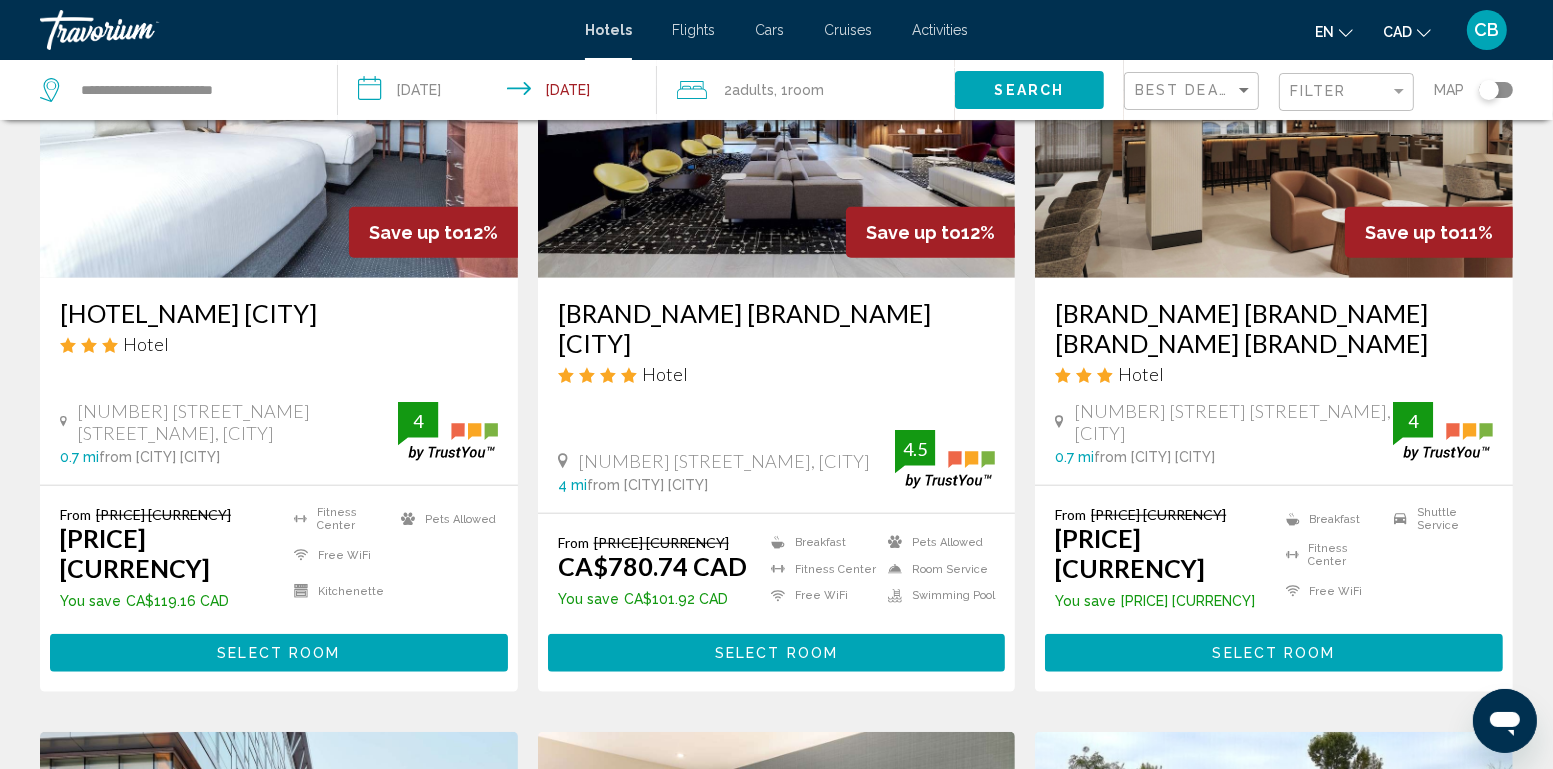 scroll, scrollTop: 1742, scrollLeft: 0, axis: vertical 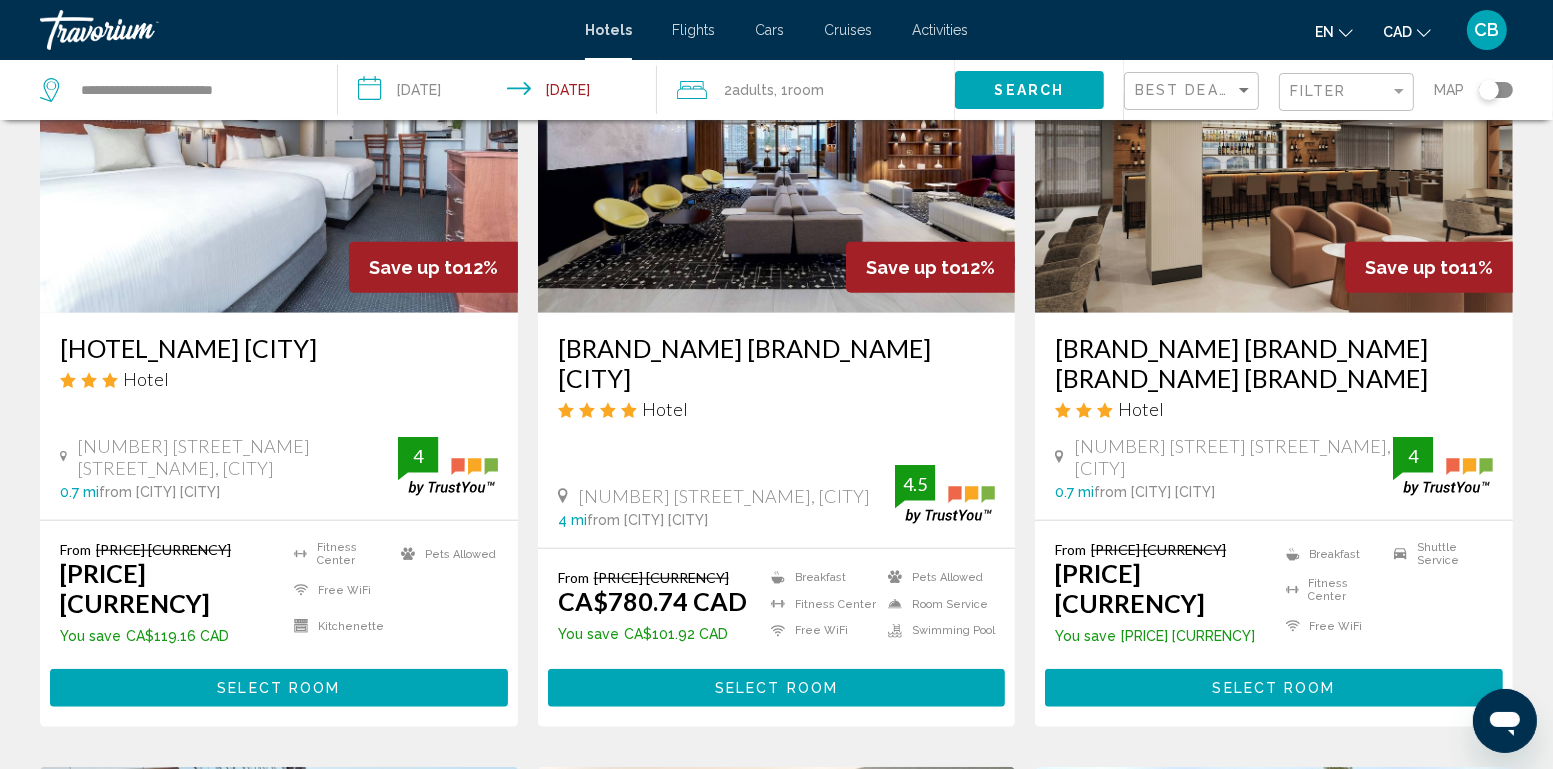 click on "Best Deals" 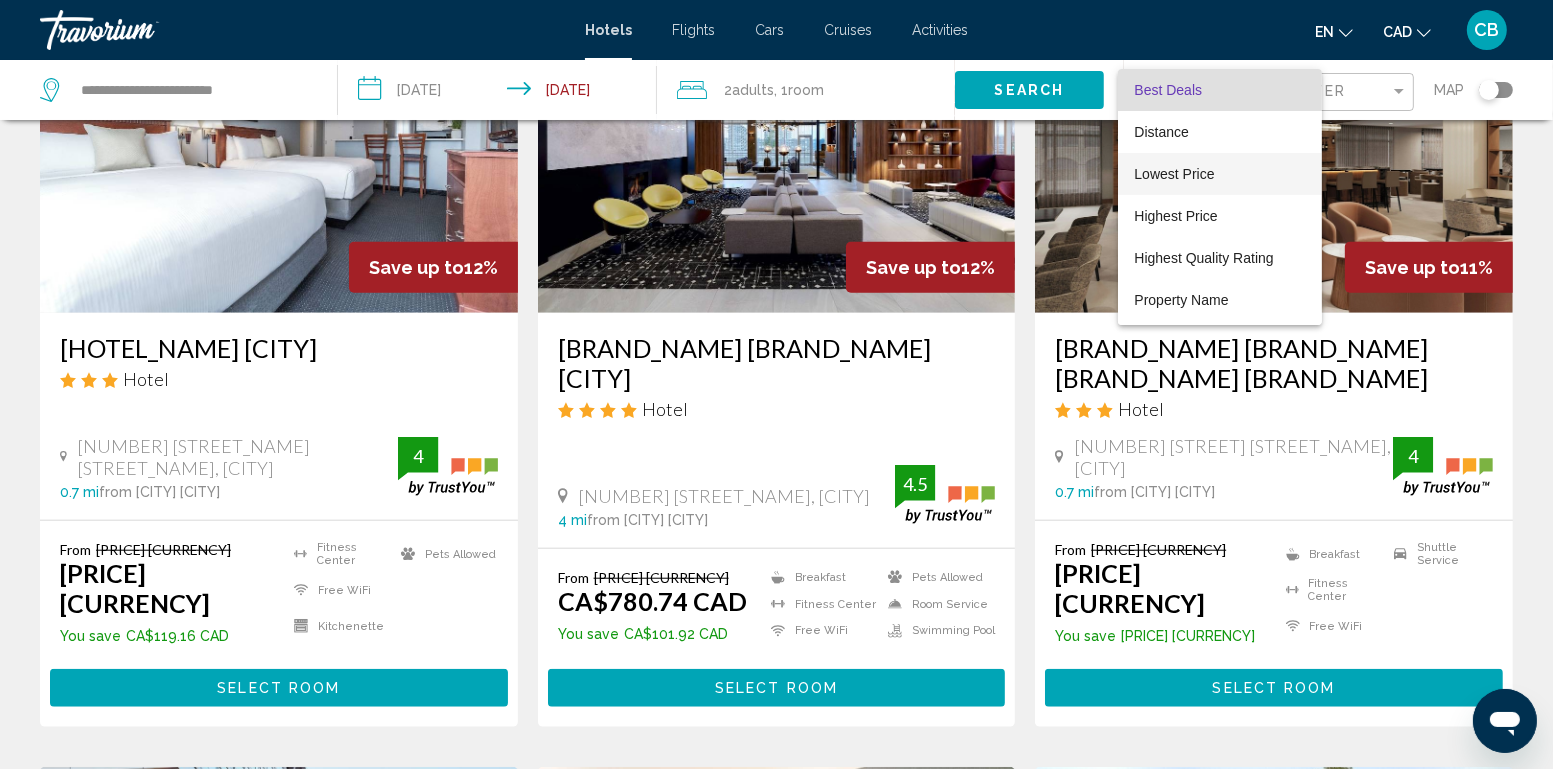click on "Lowest Price" at bounding box center [1174, 174] 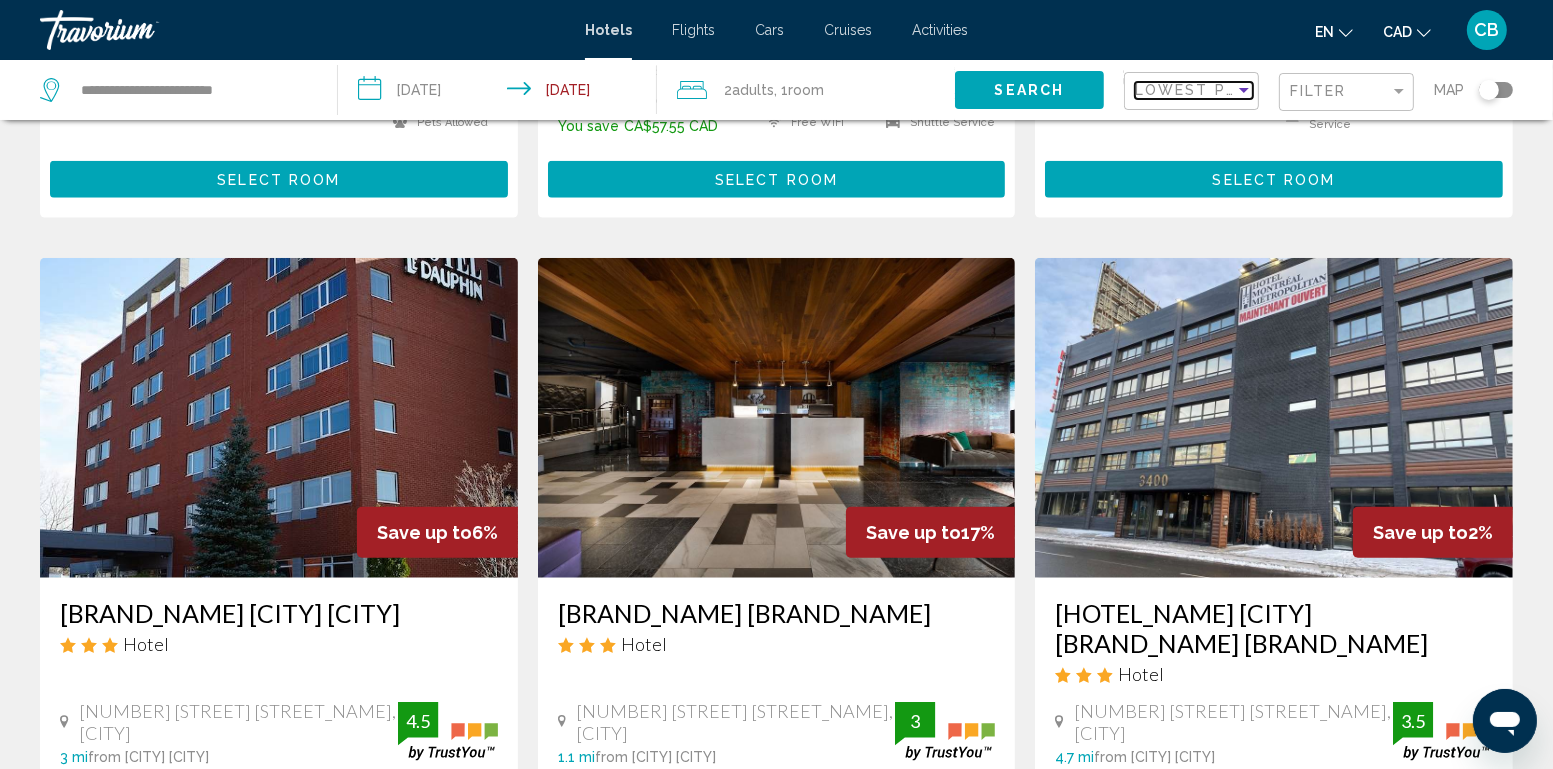 scroll, scrollTop: 2208, scrollLeft: 0, axis: vertical 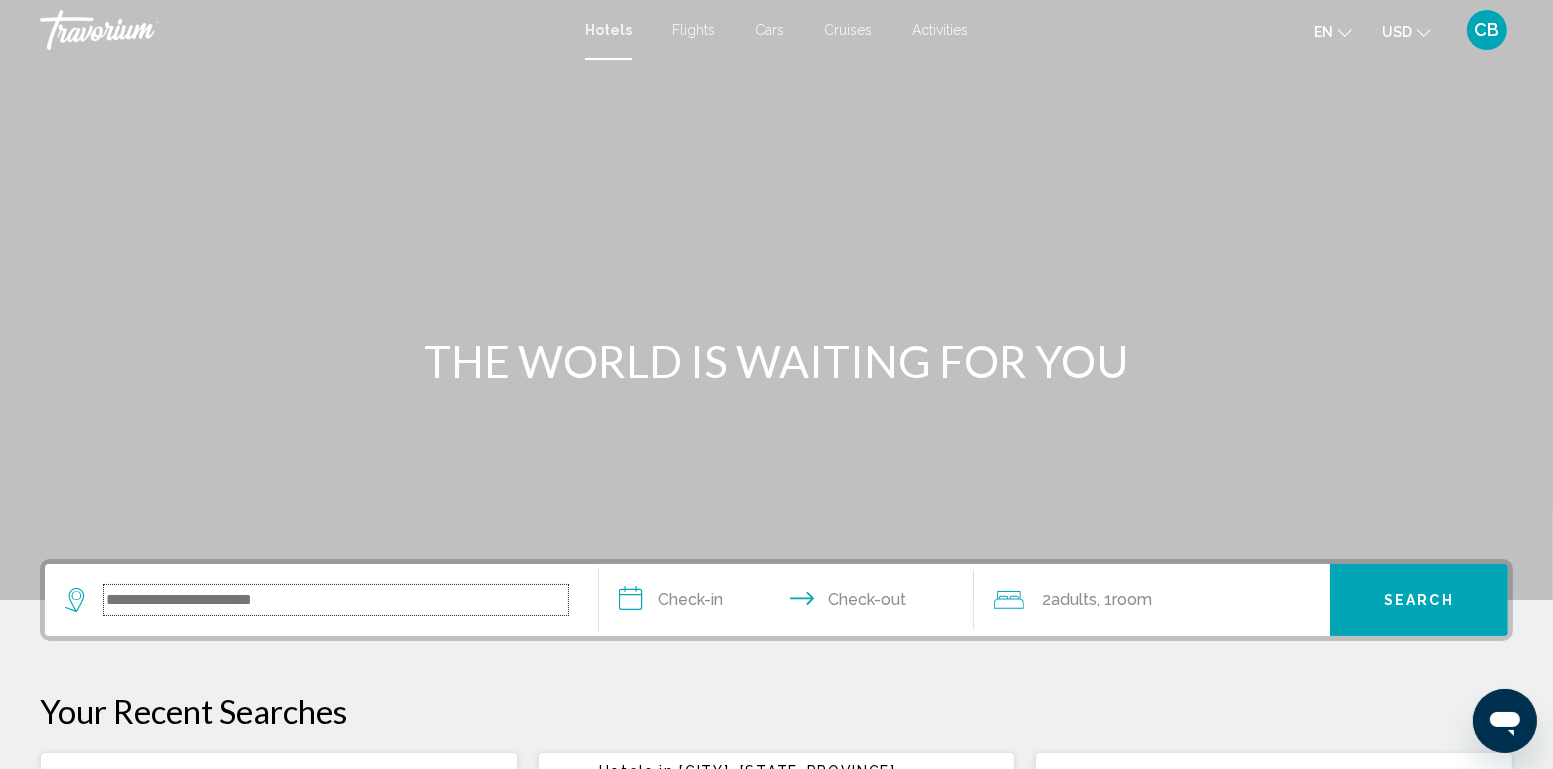 click at bounding box center [336, 600] 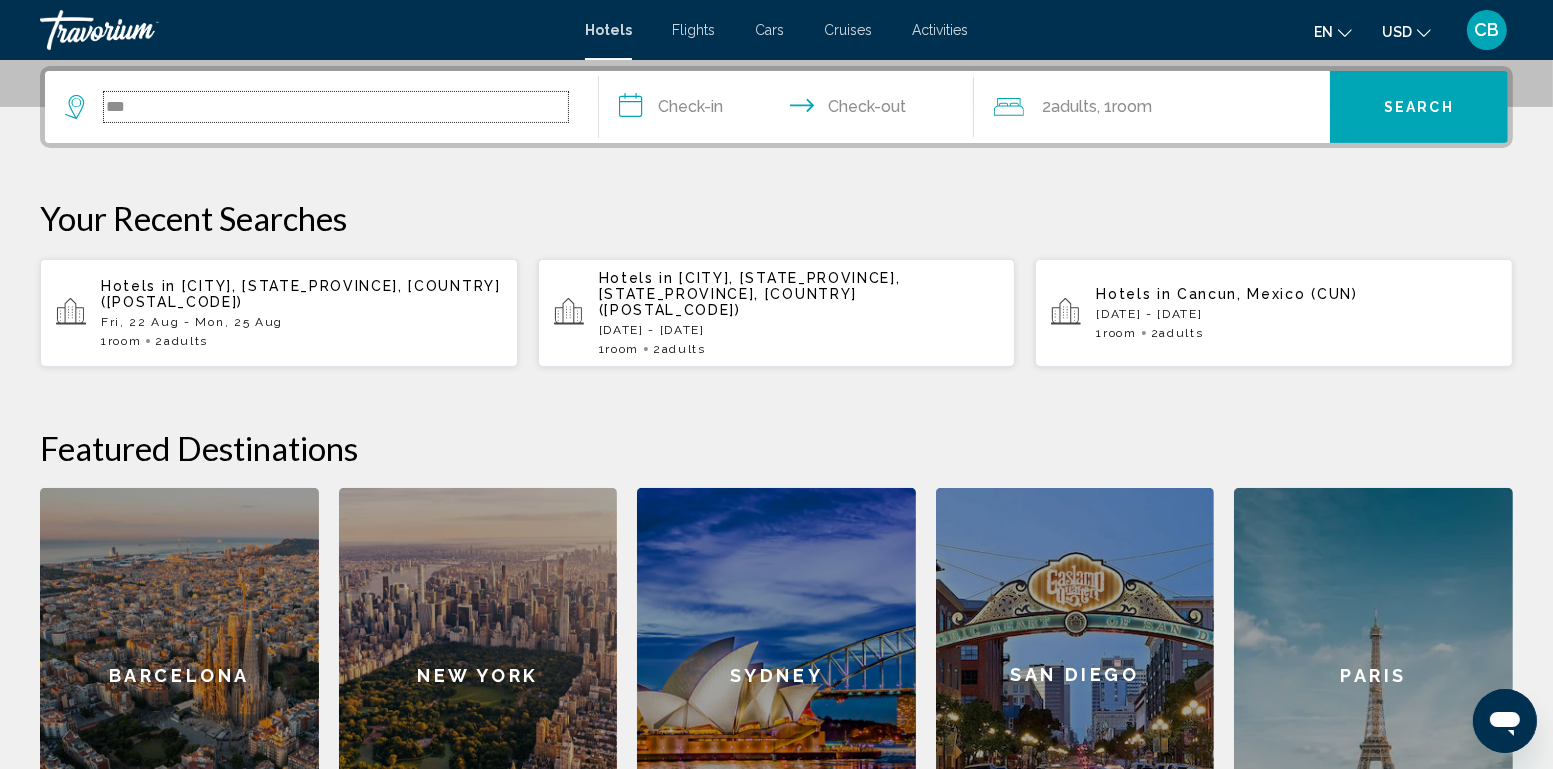 scroll, scrollTop: 493, scrollLeft: 0, axis: vertical 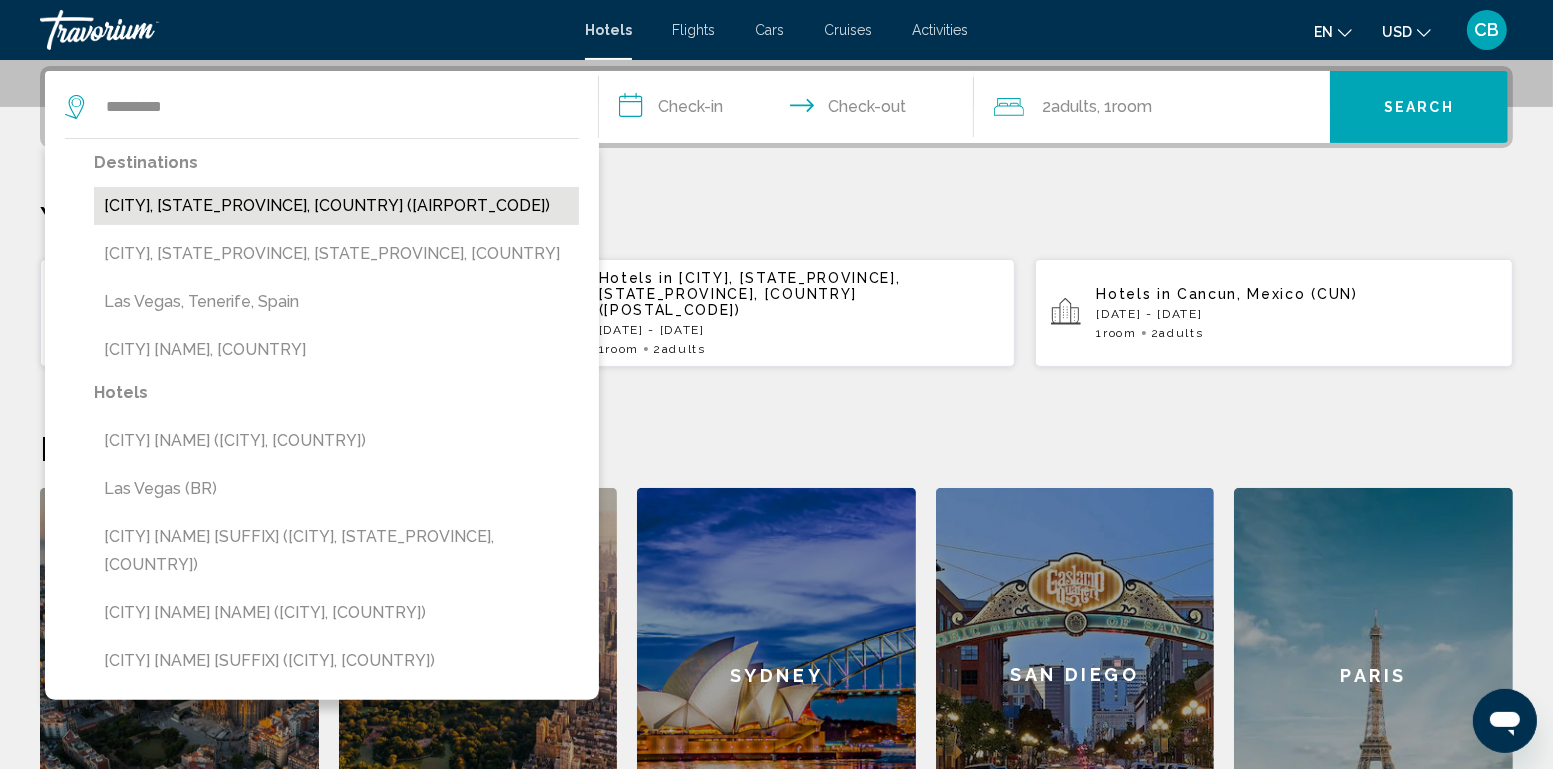 click on "[CITY], [STATE], [COUNTRY] ([AIRPORT_CODE])" at bounding box center [336, 206] 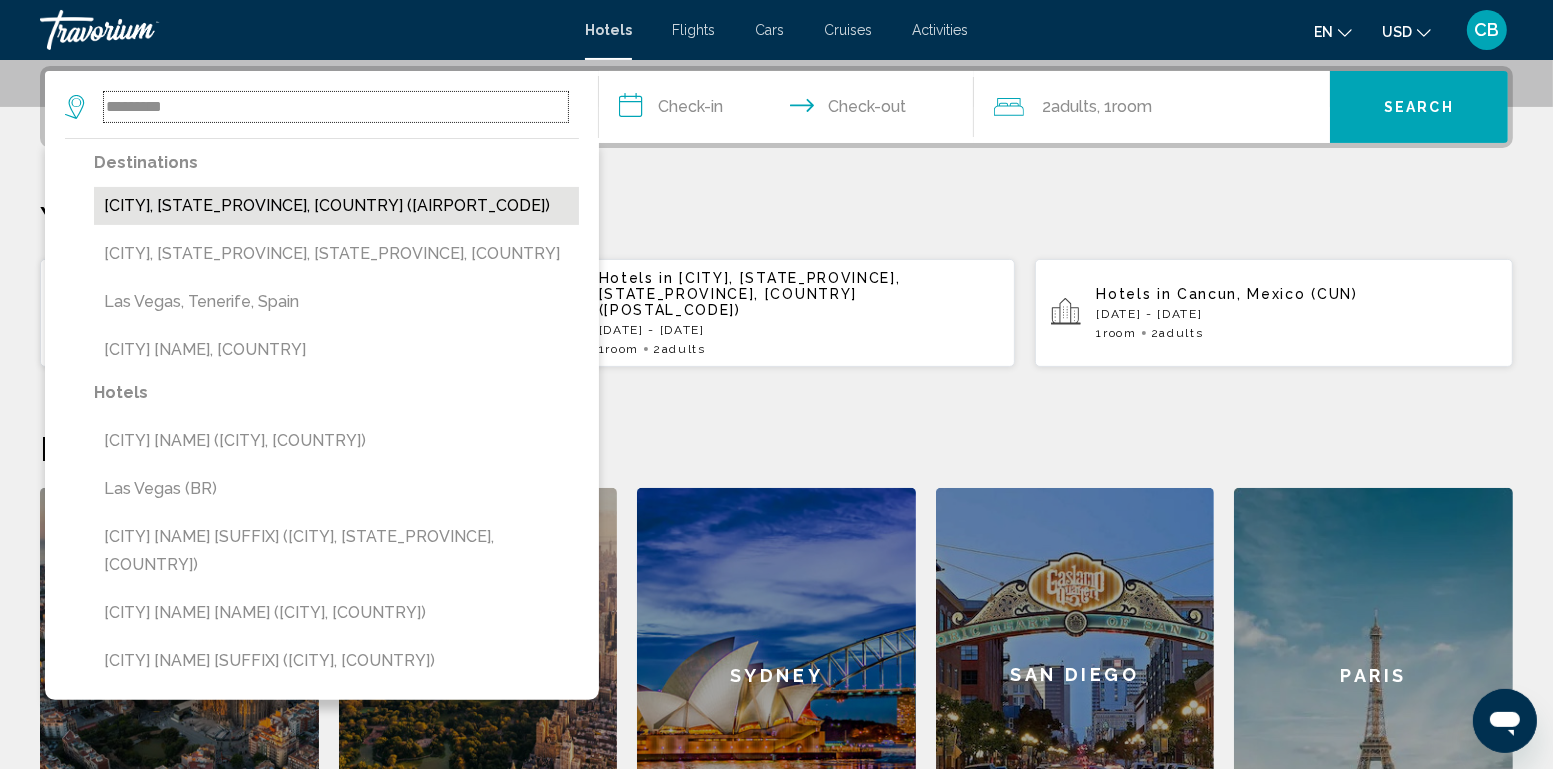 type on "**********" 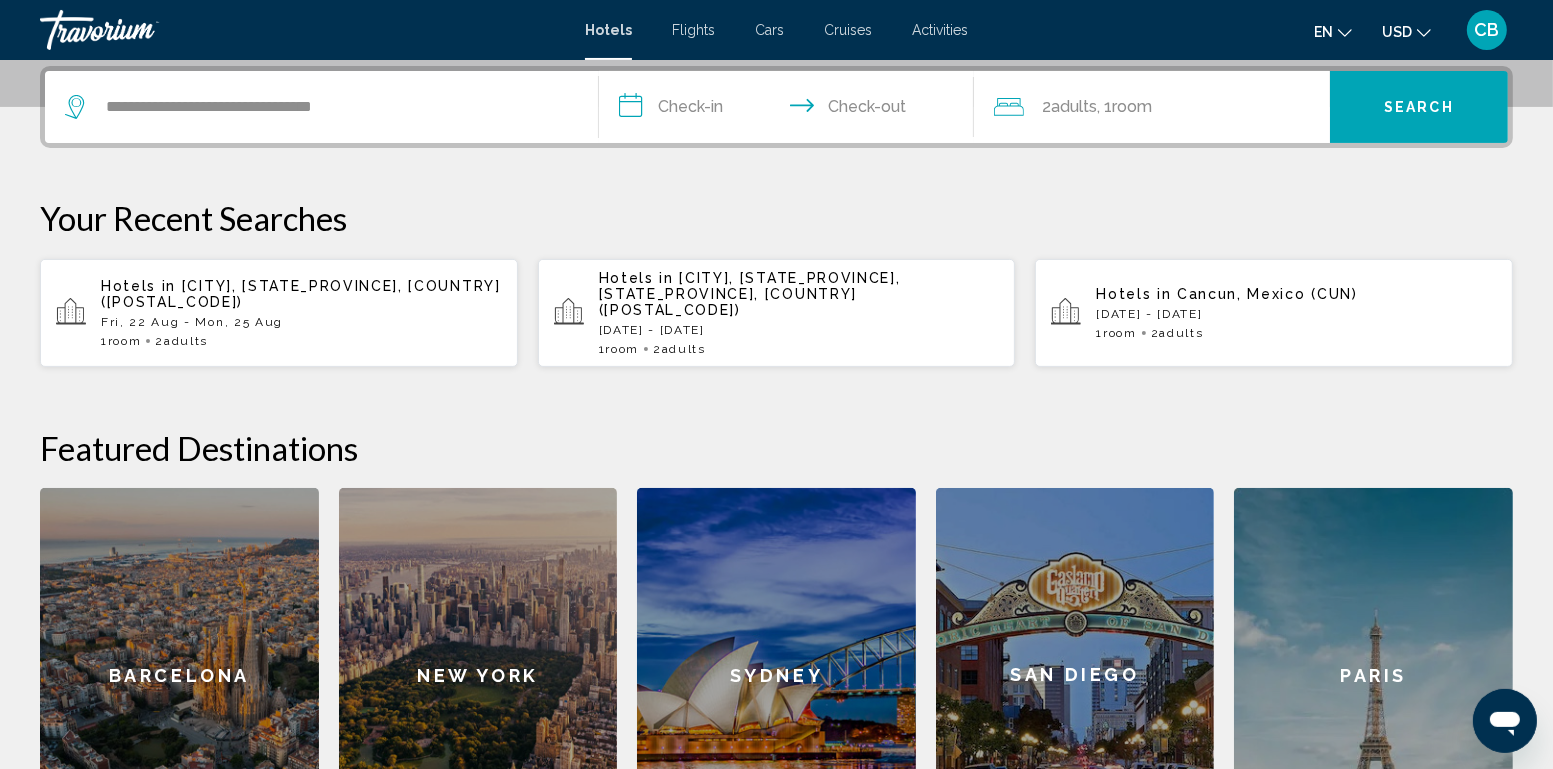 click on "**********" at bounding box center (791, 110) 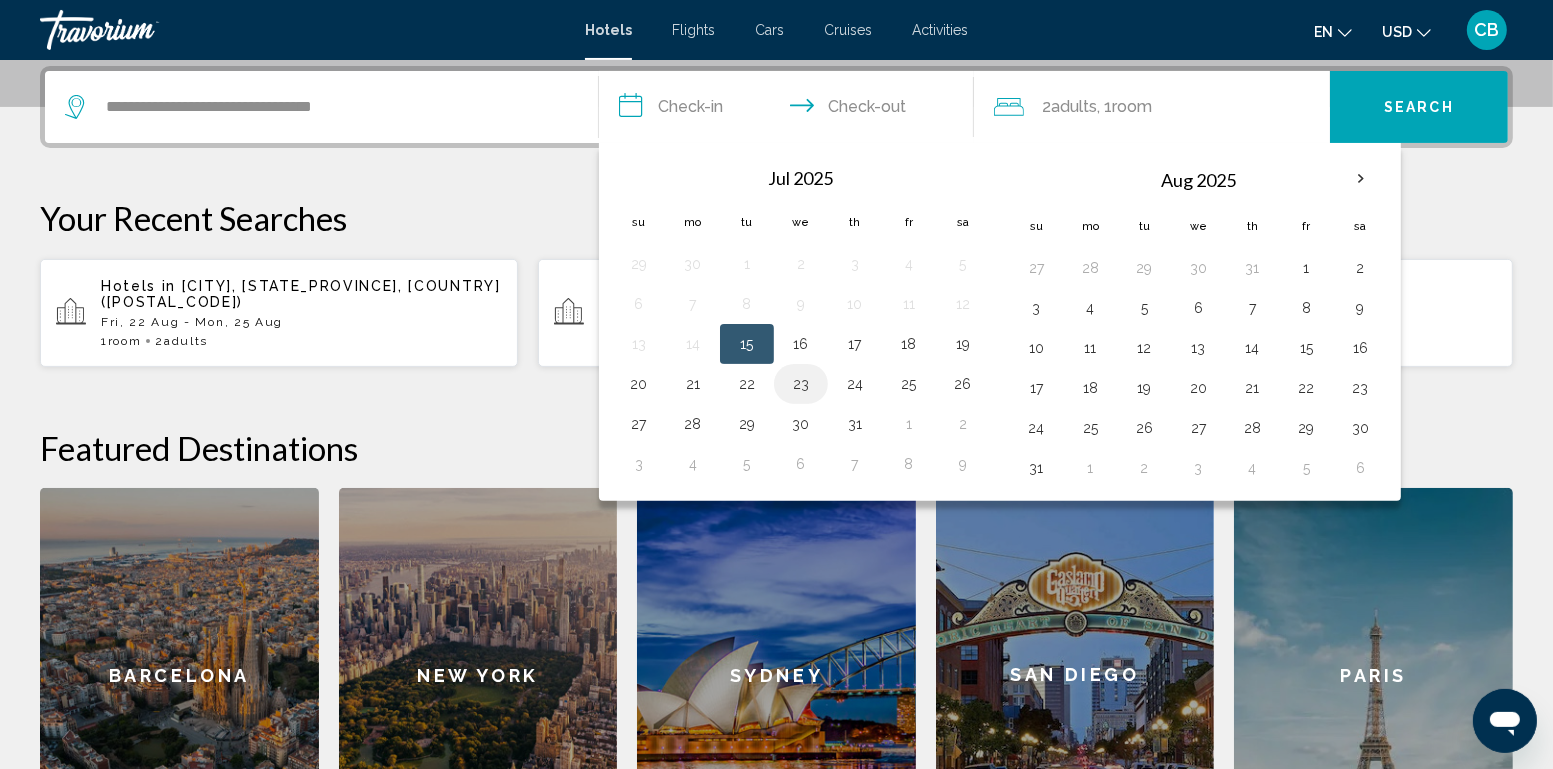 click on "23" at bounding box center (801, 384) 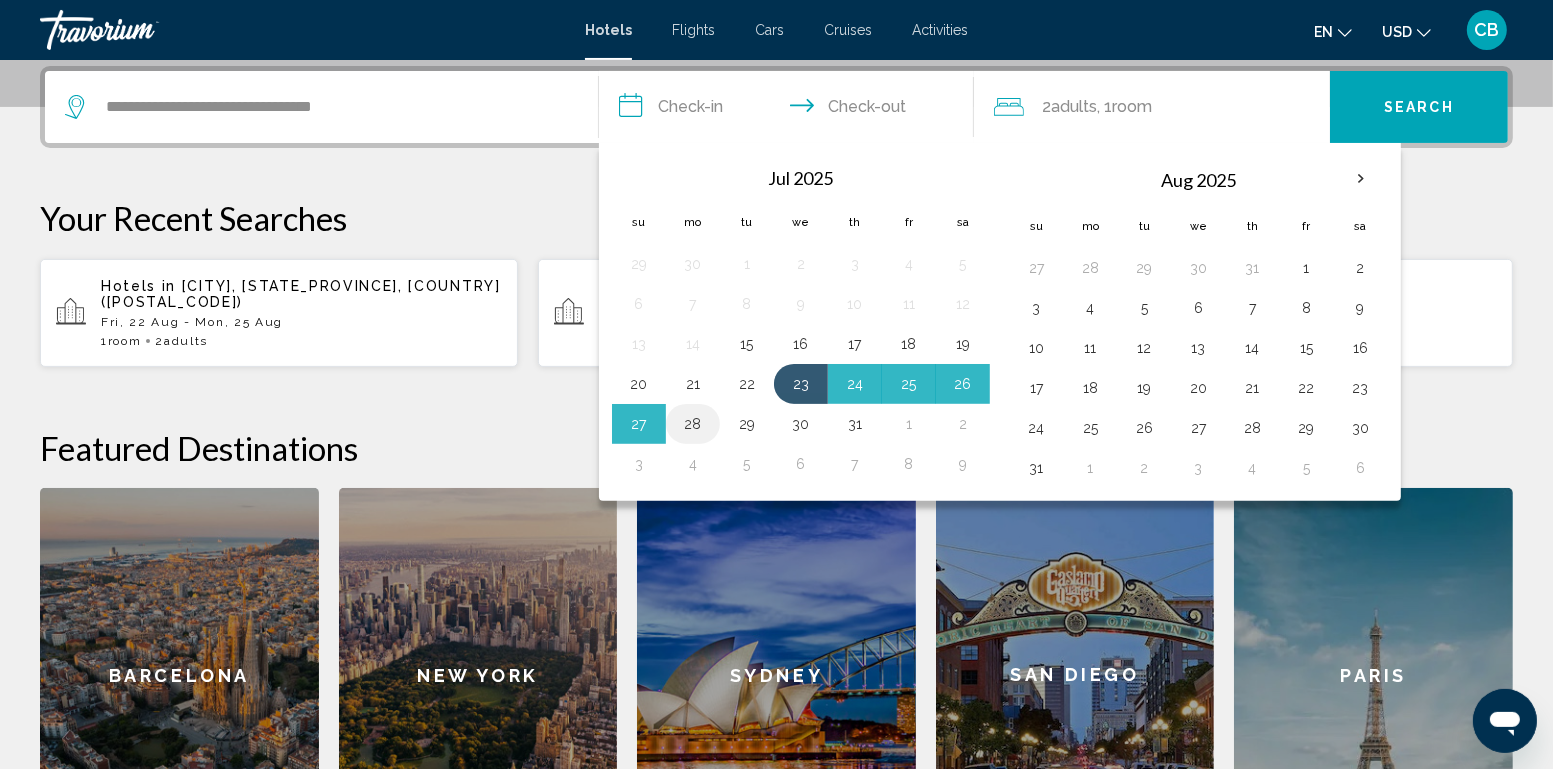 click on "28" at bounding box center (693, 424) 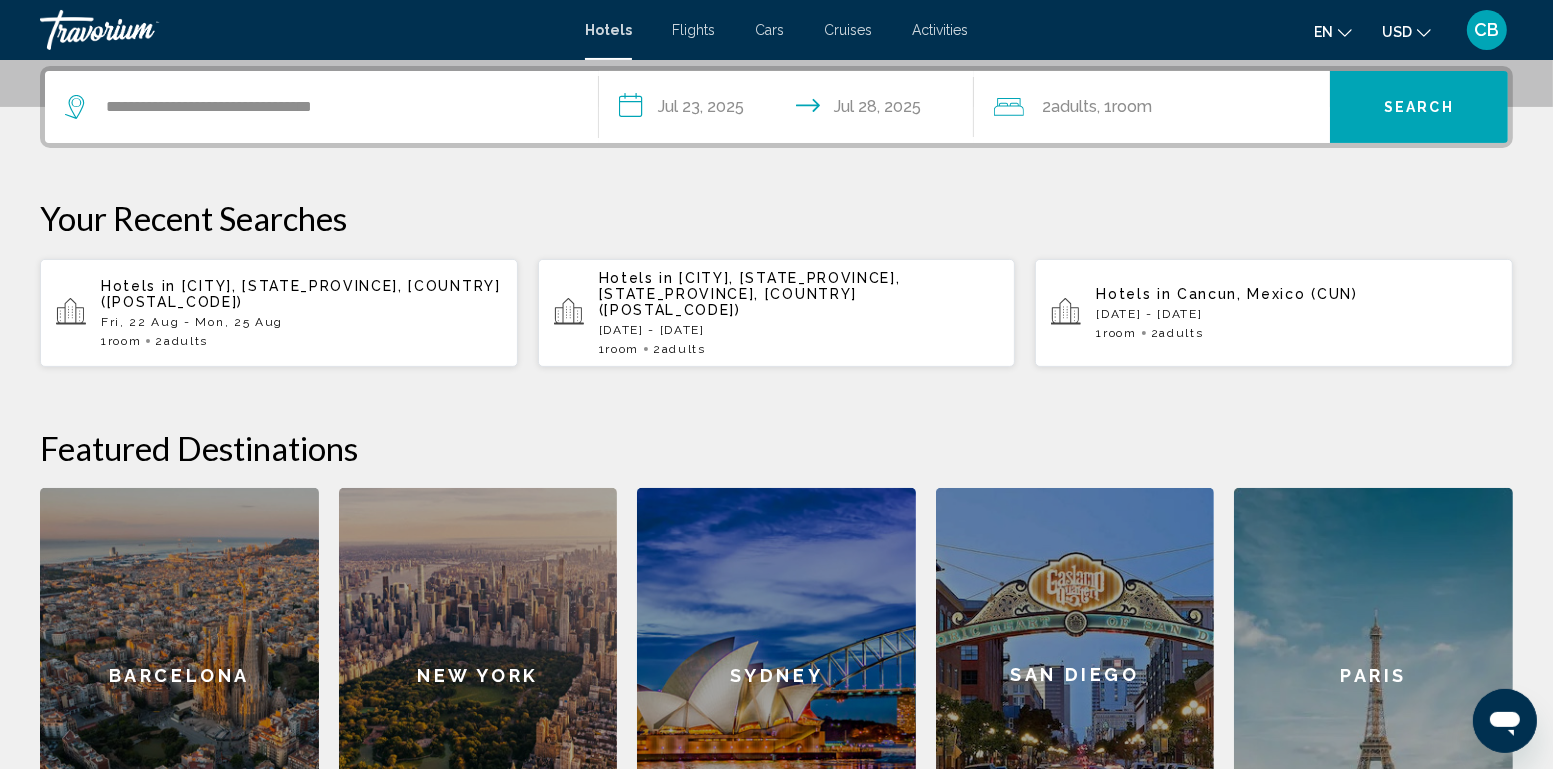 click on "USD
USD ($) MXN (Mex$) CAD (Can$) GBP (£) EUR (€) AUD (A$) NZD (NZ$) CNY (CN¥)" 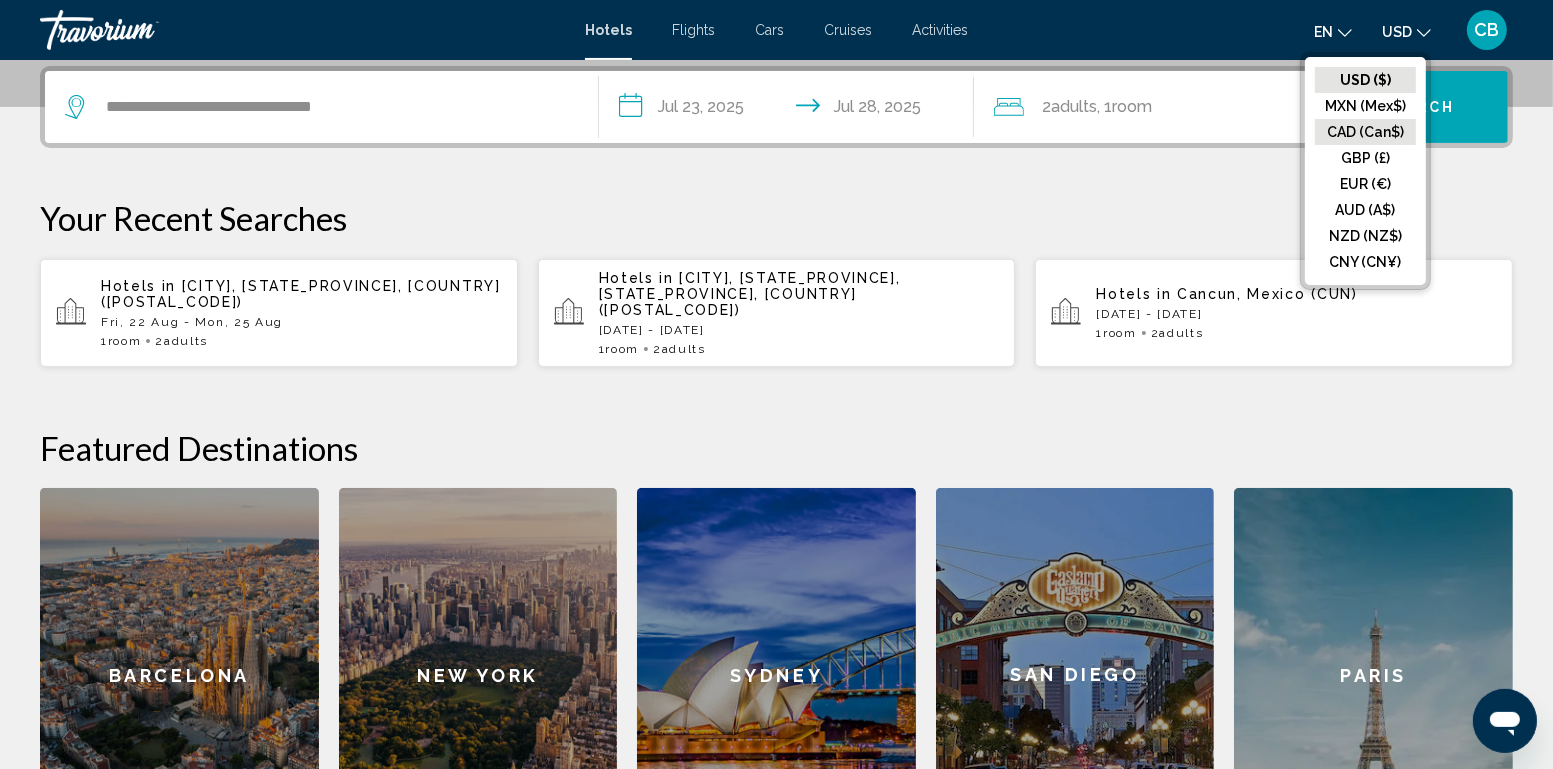 click on "CAD (Can$)" 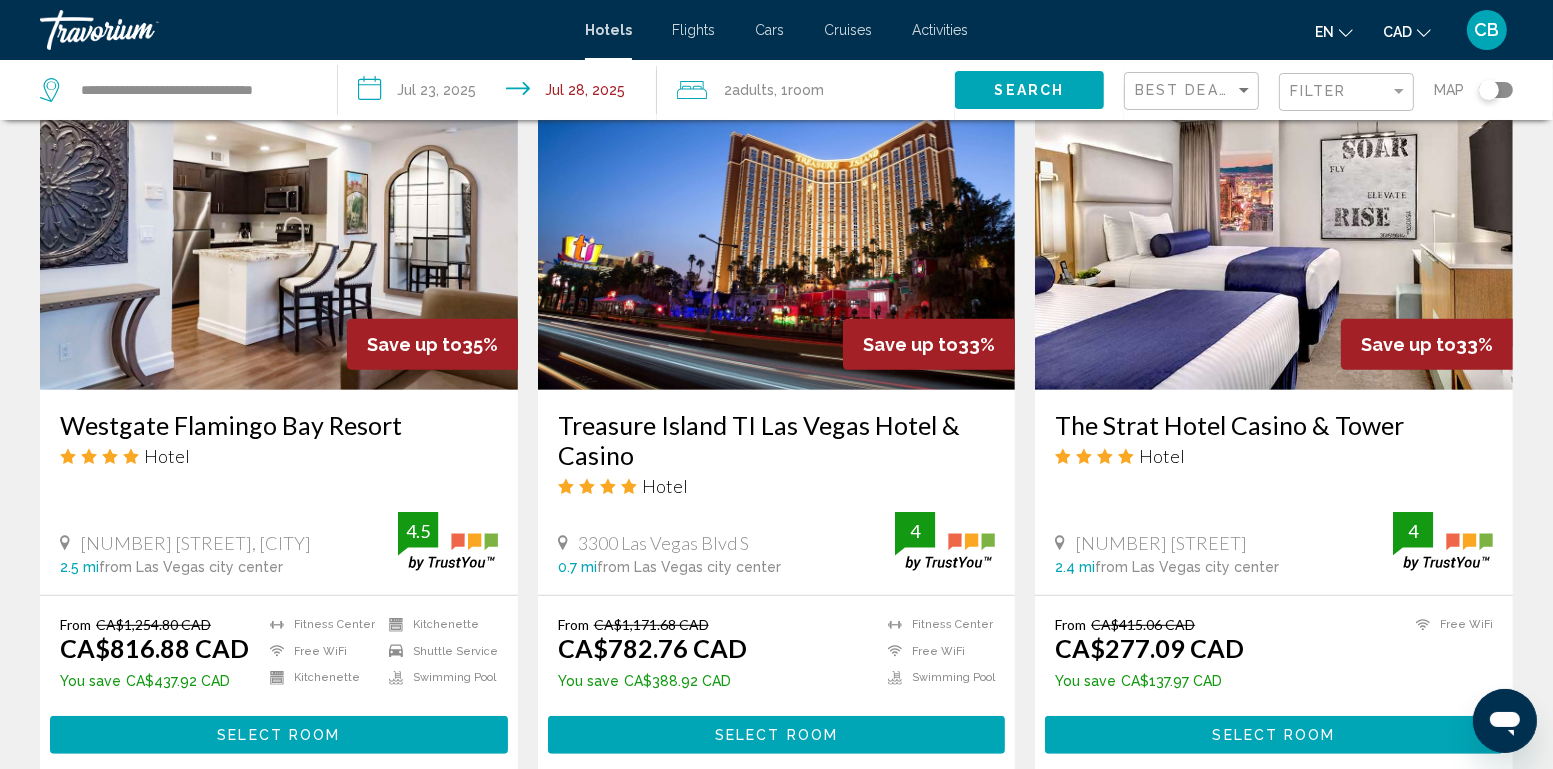 scroll, scrollTop: 861, scrollLeft: 0, axis: vertical 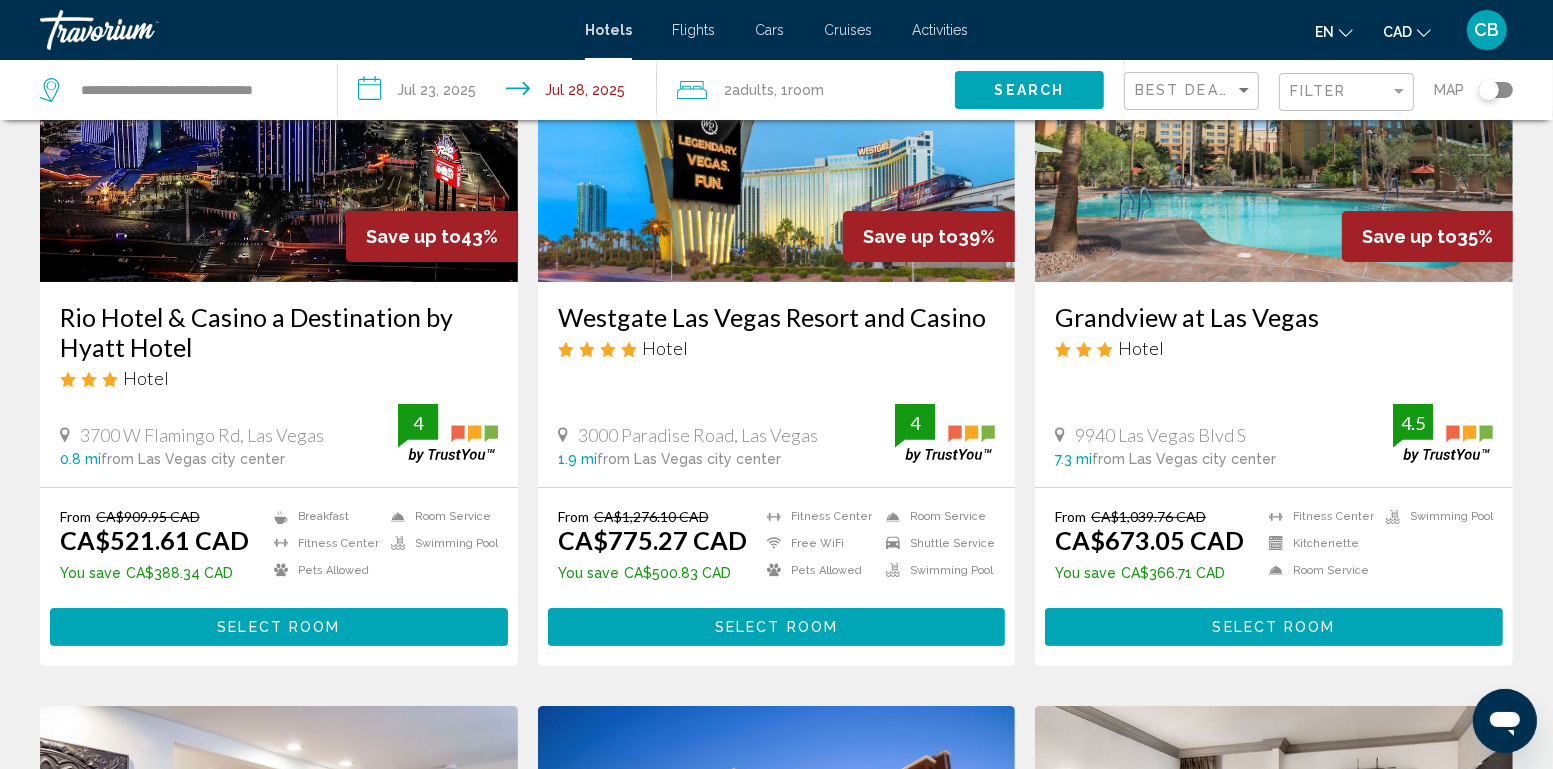 click on "**********" at bounding box center (501, 93) 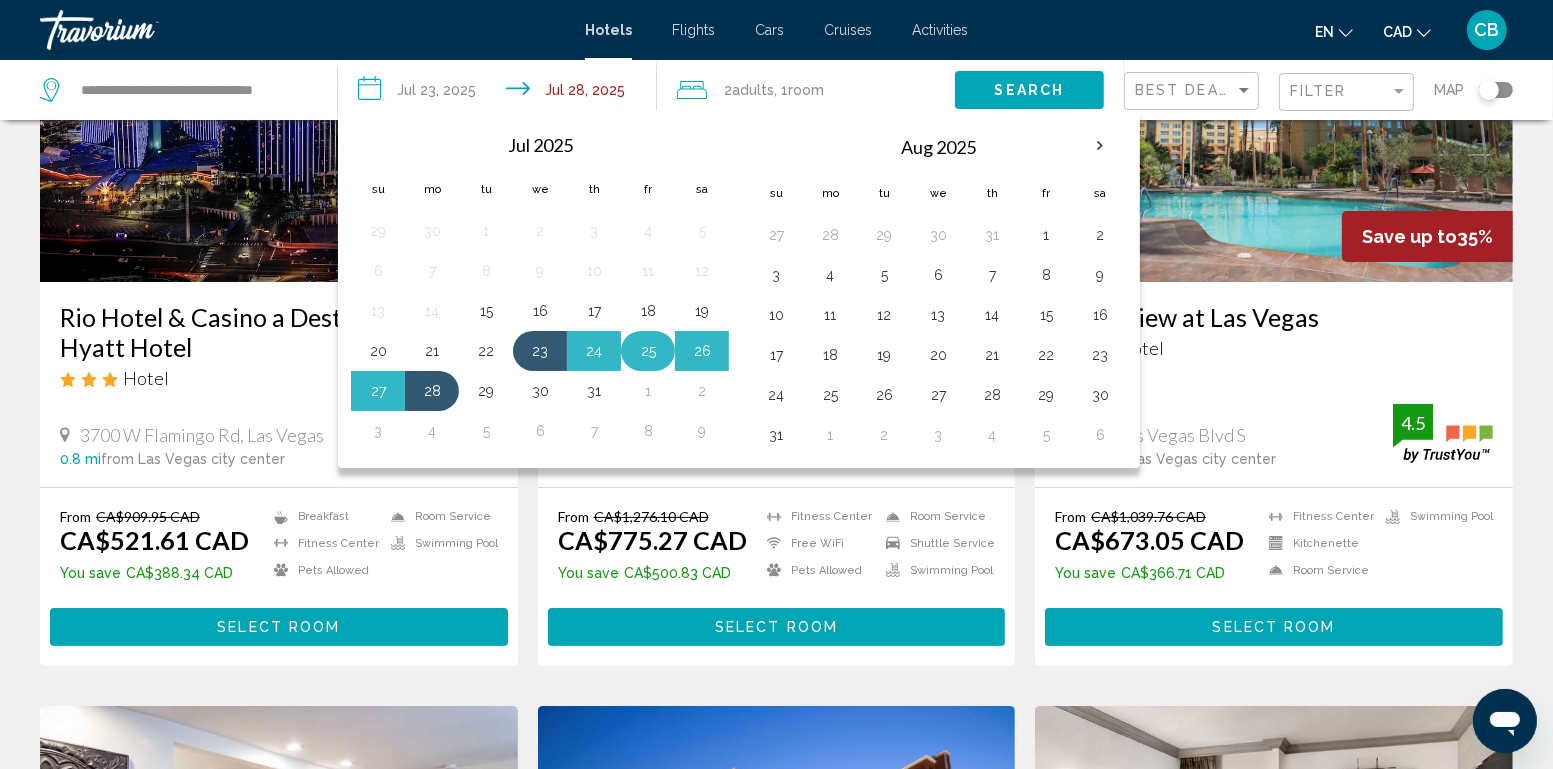 click on "25" at bounding box center [648, 351] 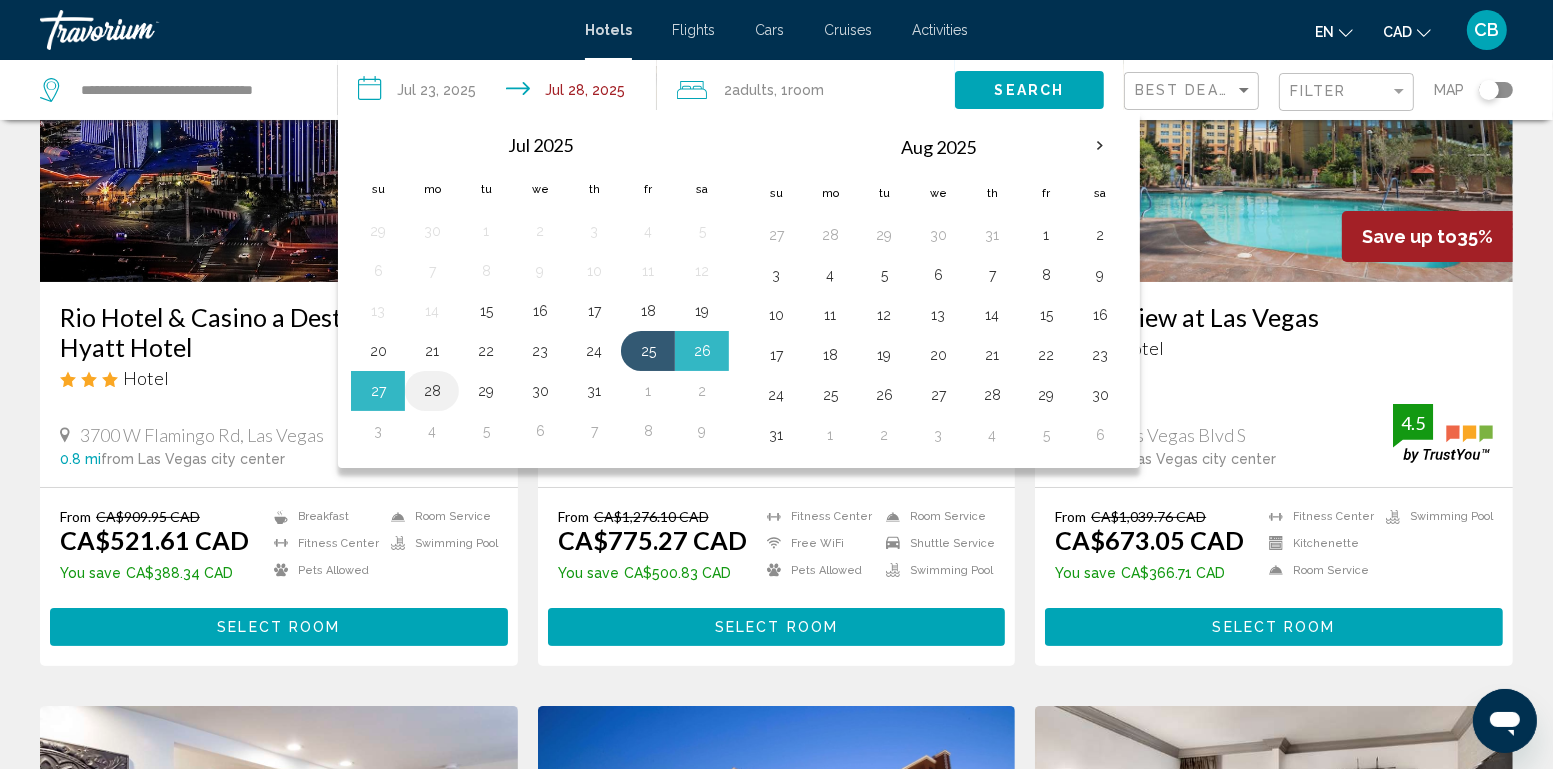 click on "28" at bounding box center [432, 391] 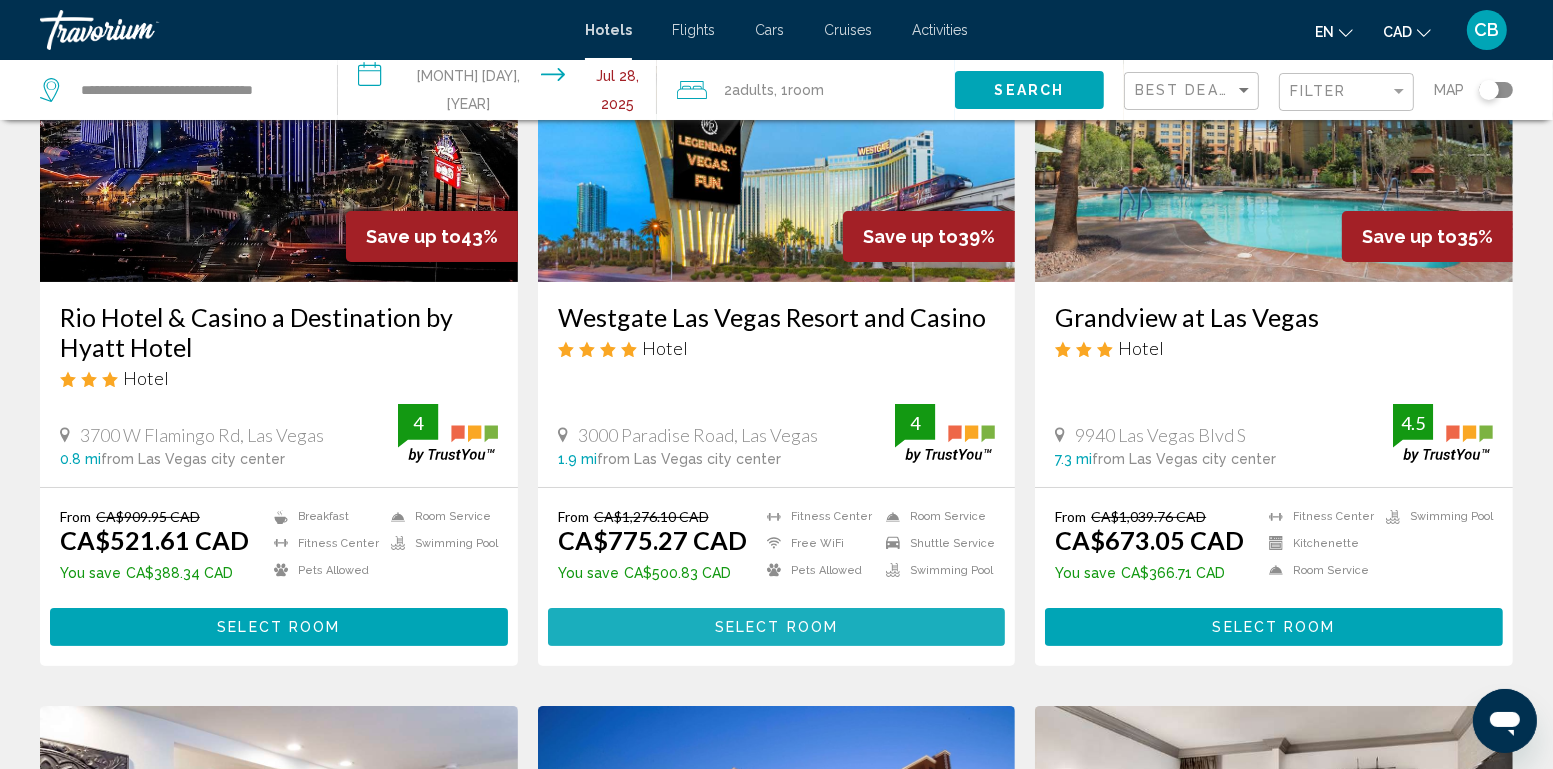 click on "Select Room" at bounding box center [776, 628] 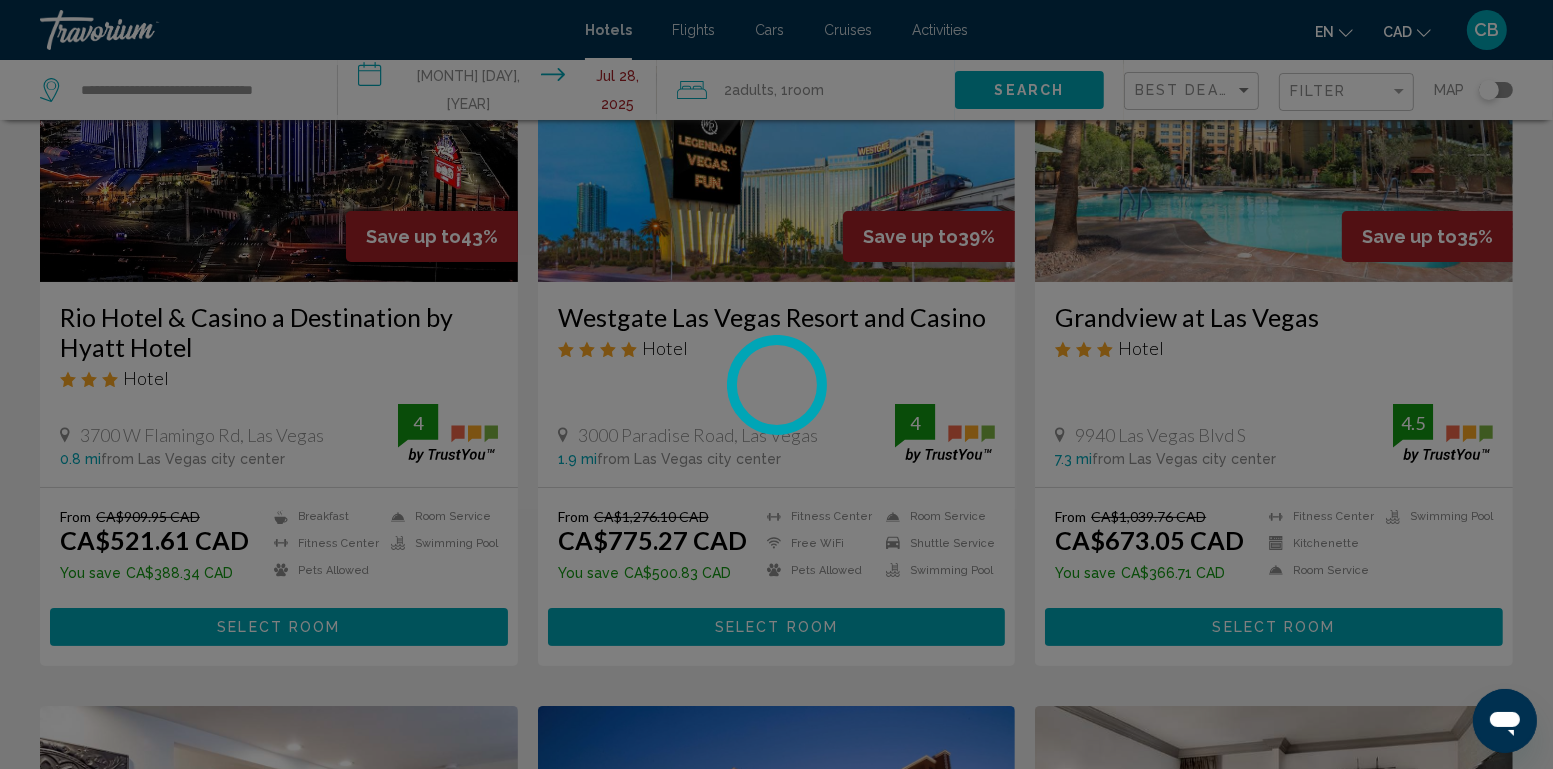 scroll, scrollTop: 0, scrollLeft: 0, axis: both 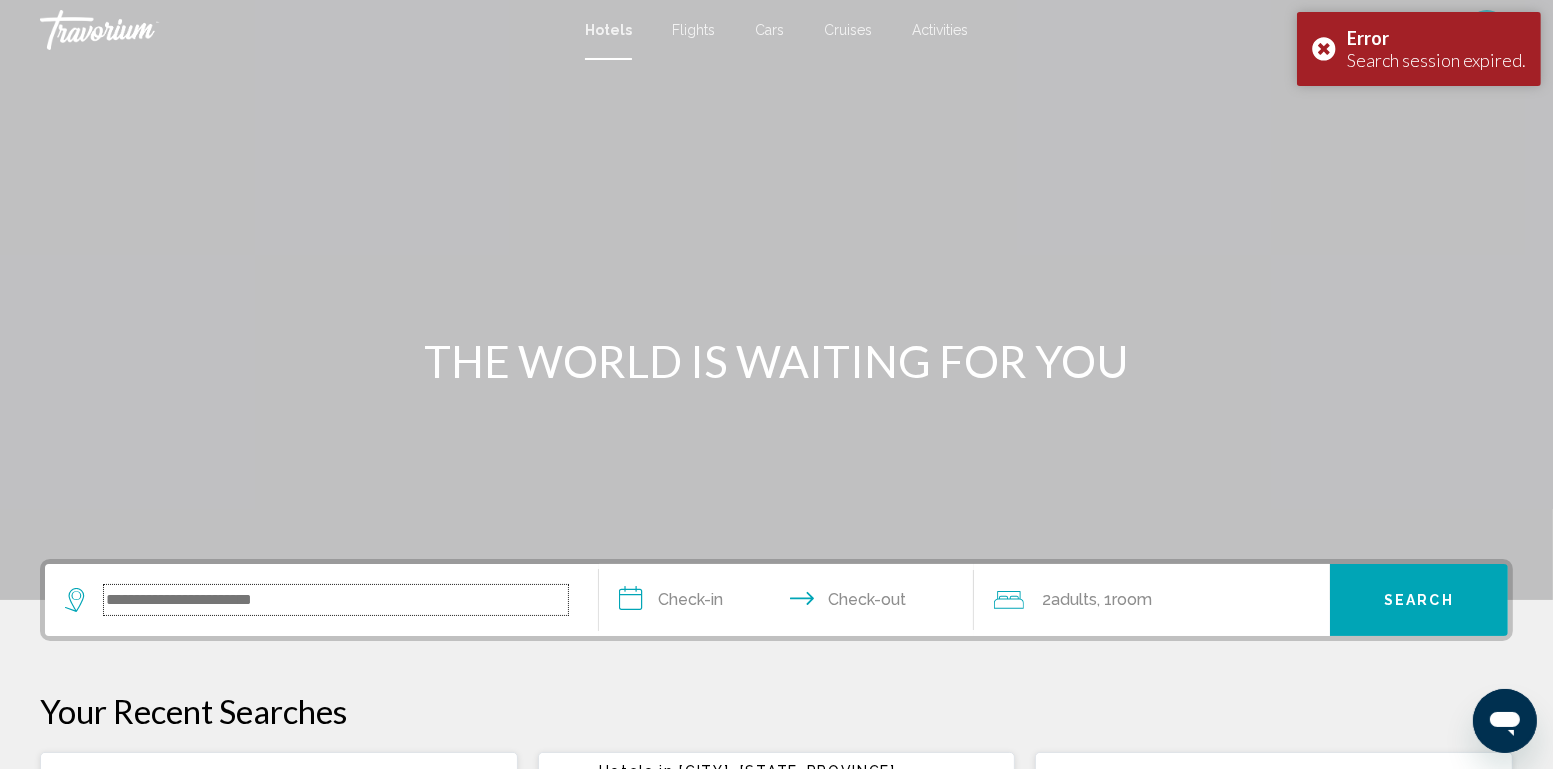 click at bounding box center [336, 600] 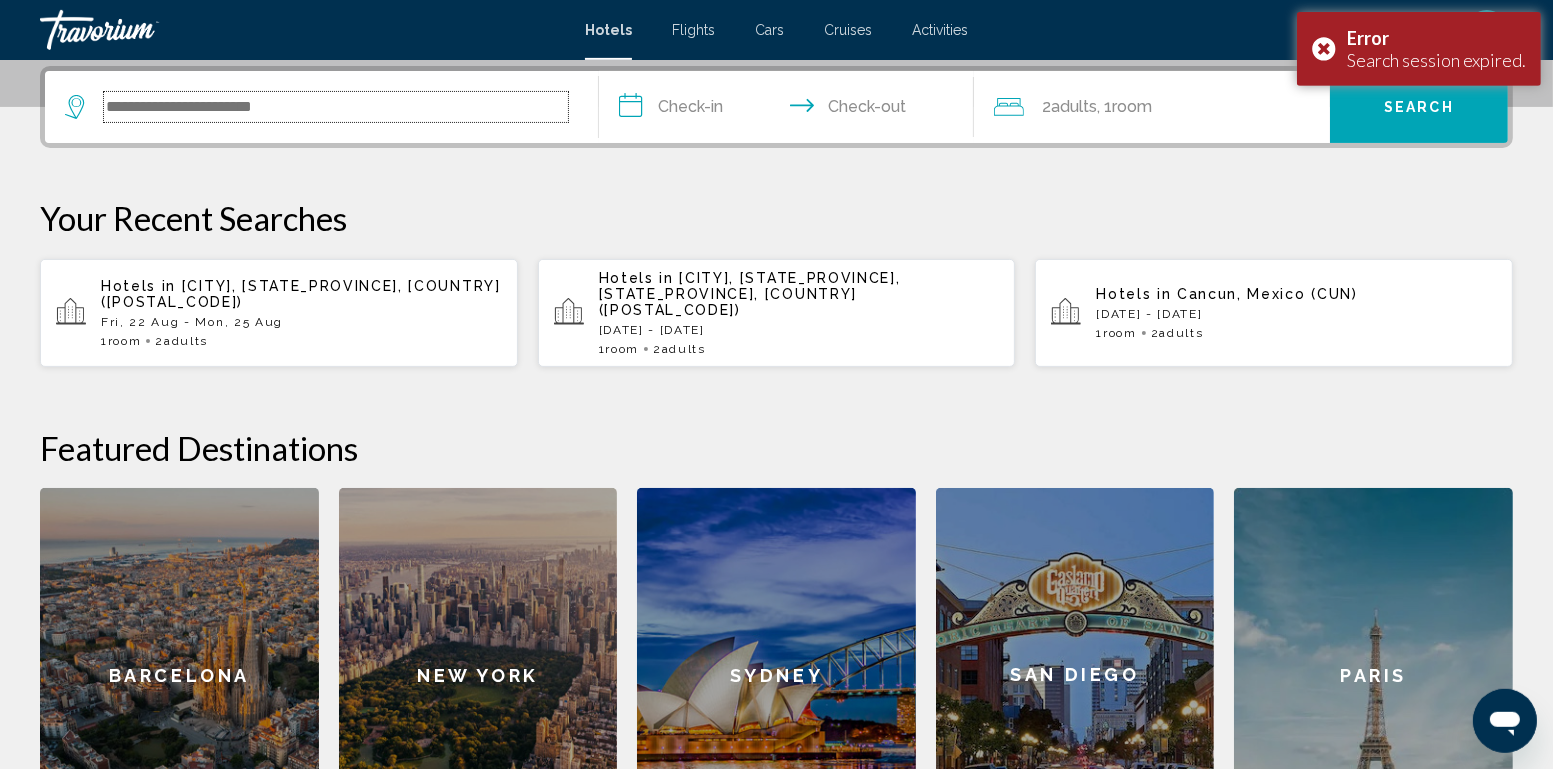 scroll, scrollTop: 493, scrollLeft: 0, axis: vertical 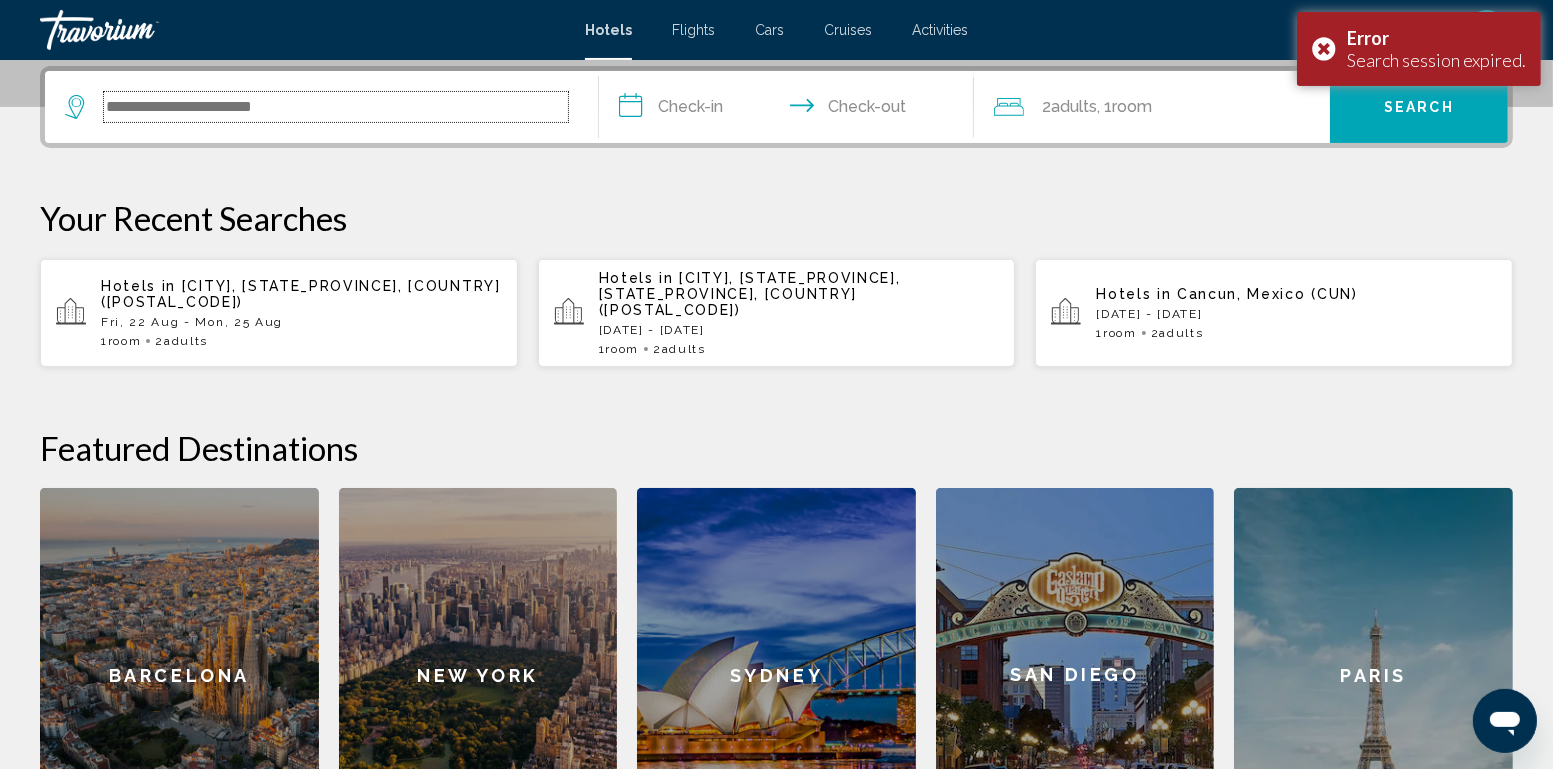 click at bounding box center (336, 107) 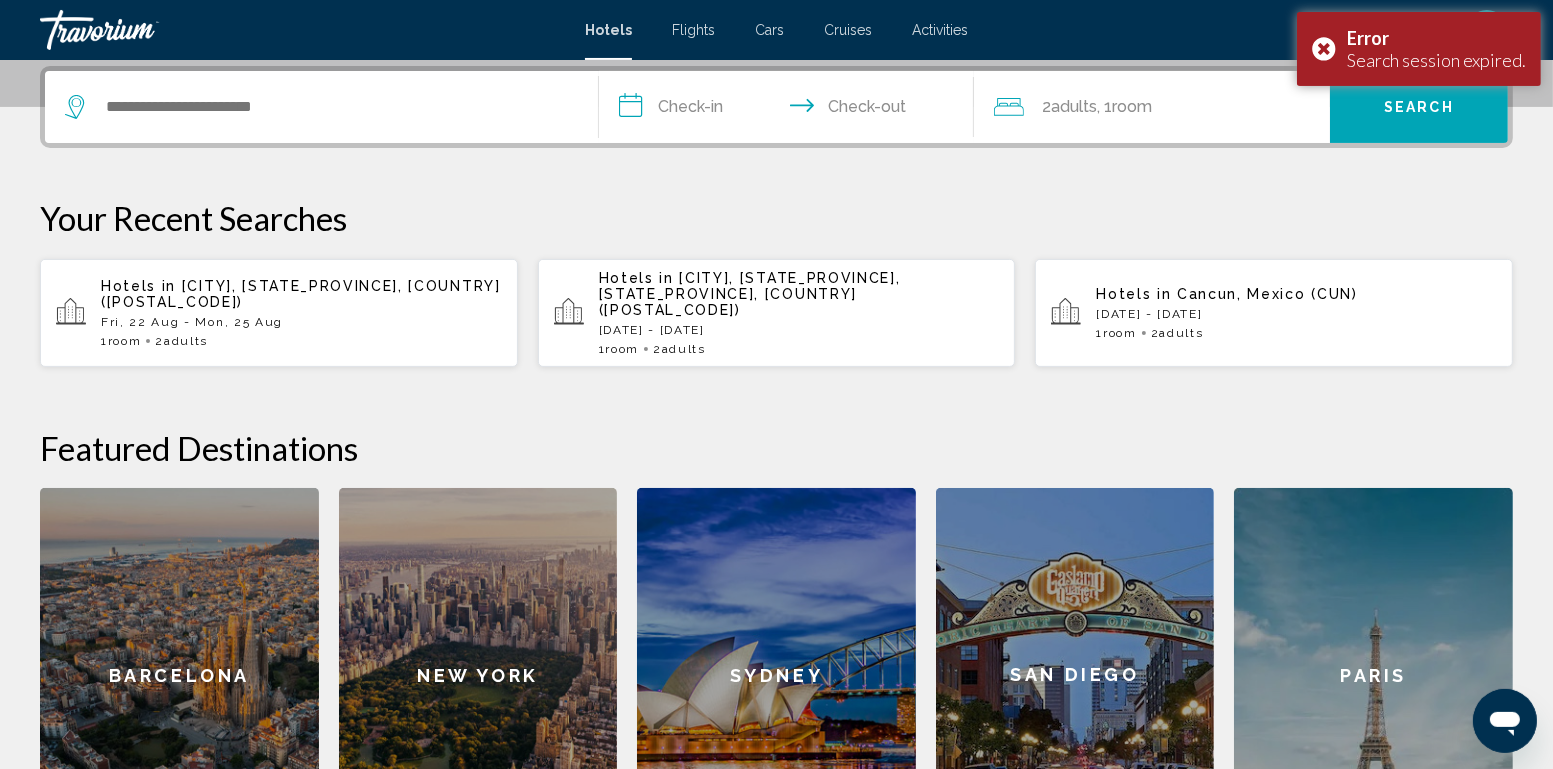 click 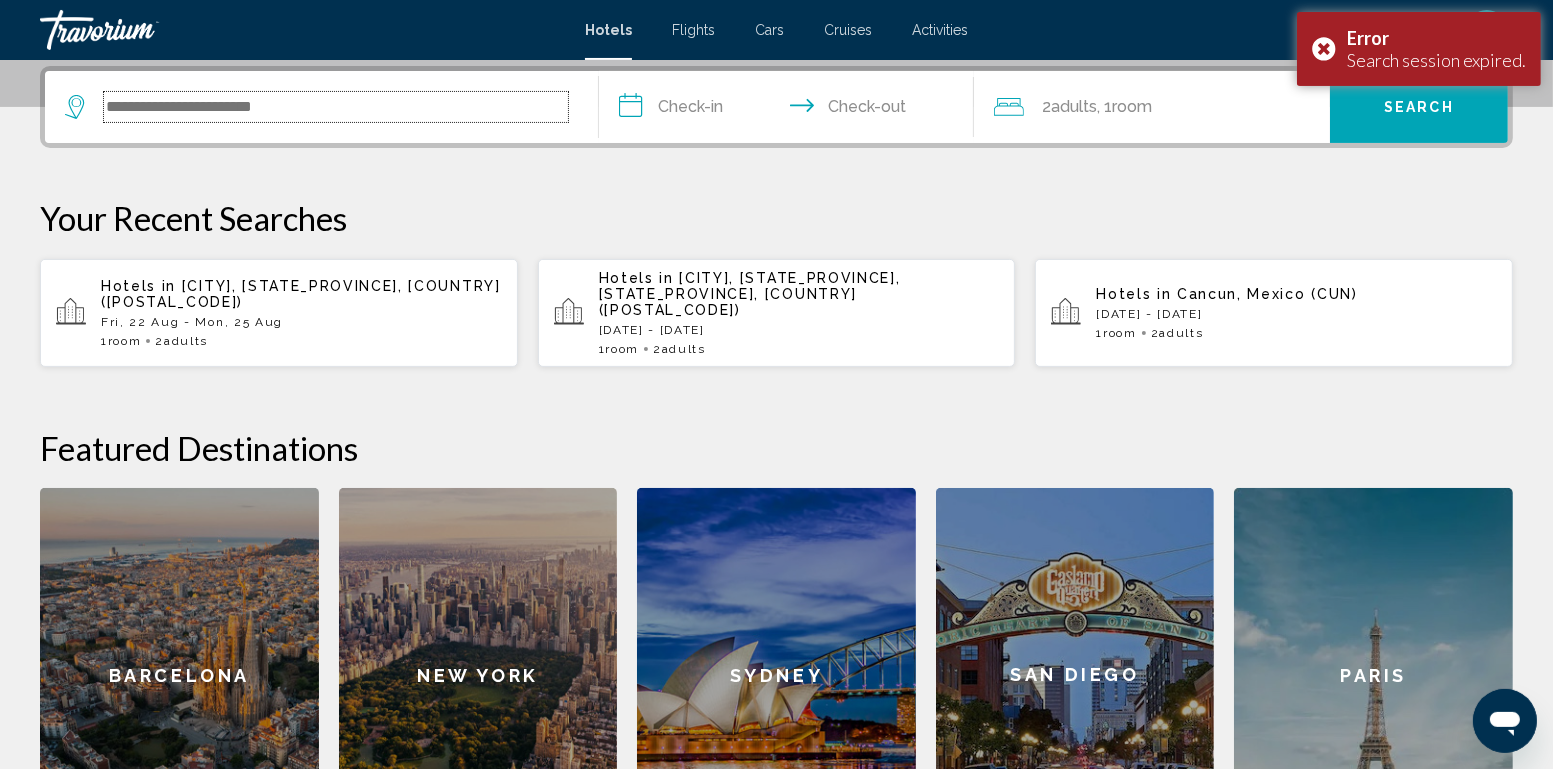 click at bounding box center (336, 107) 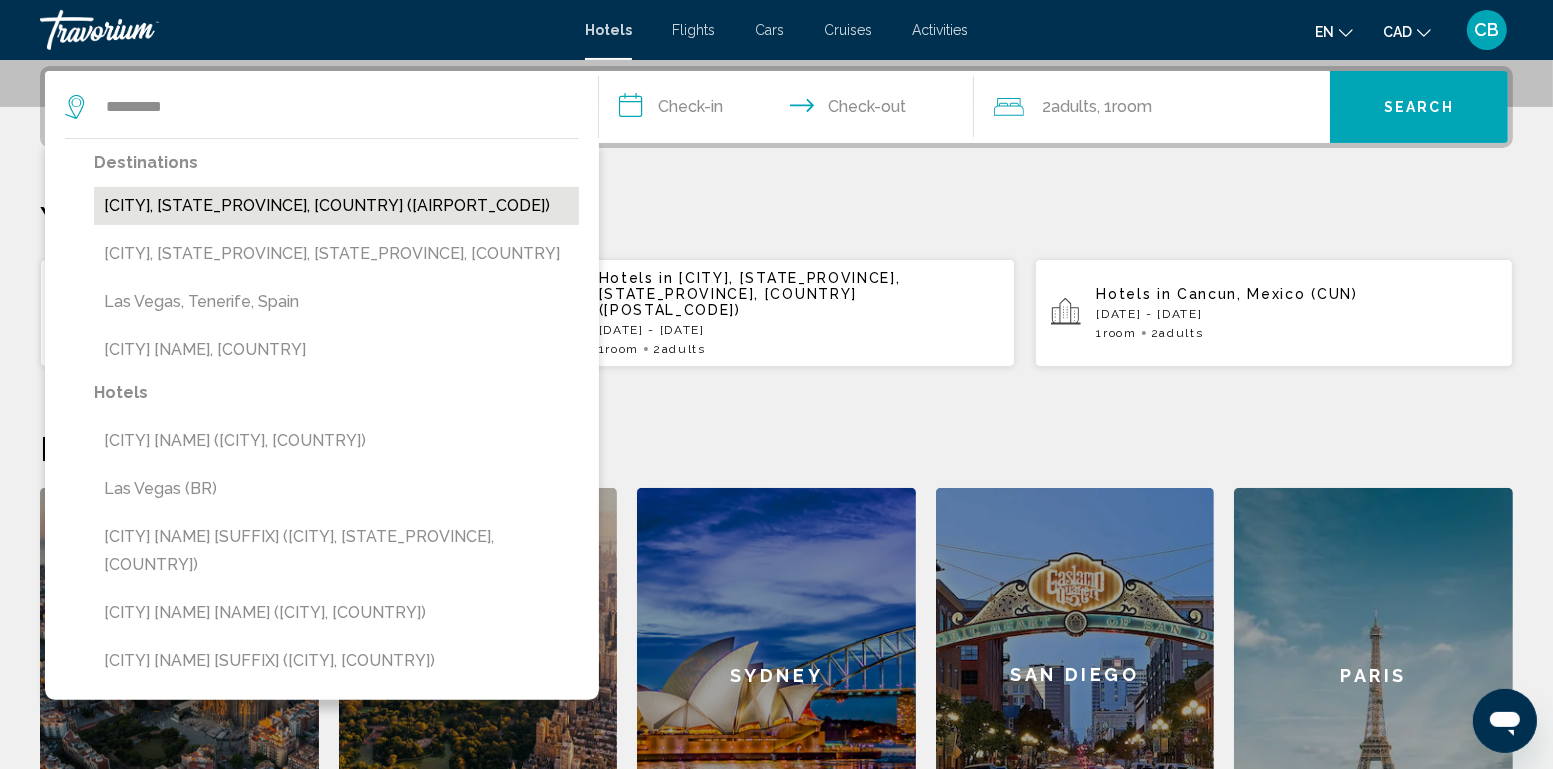 click on "[CITY], [STATE], [COUNTRY] ([AIRPORT_CODE])" at bounding box center (336, 206) 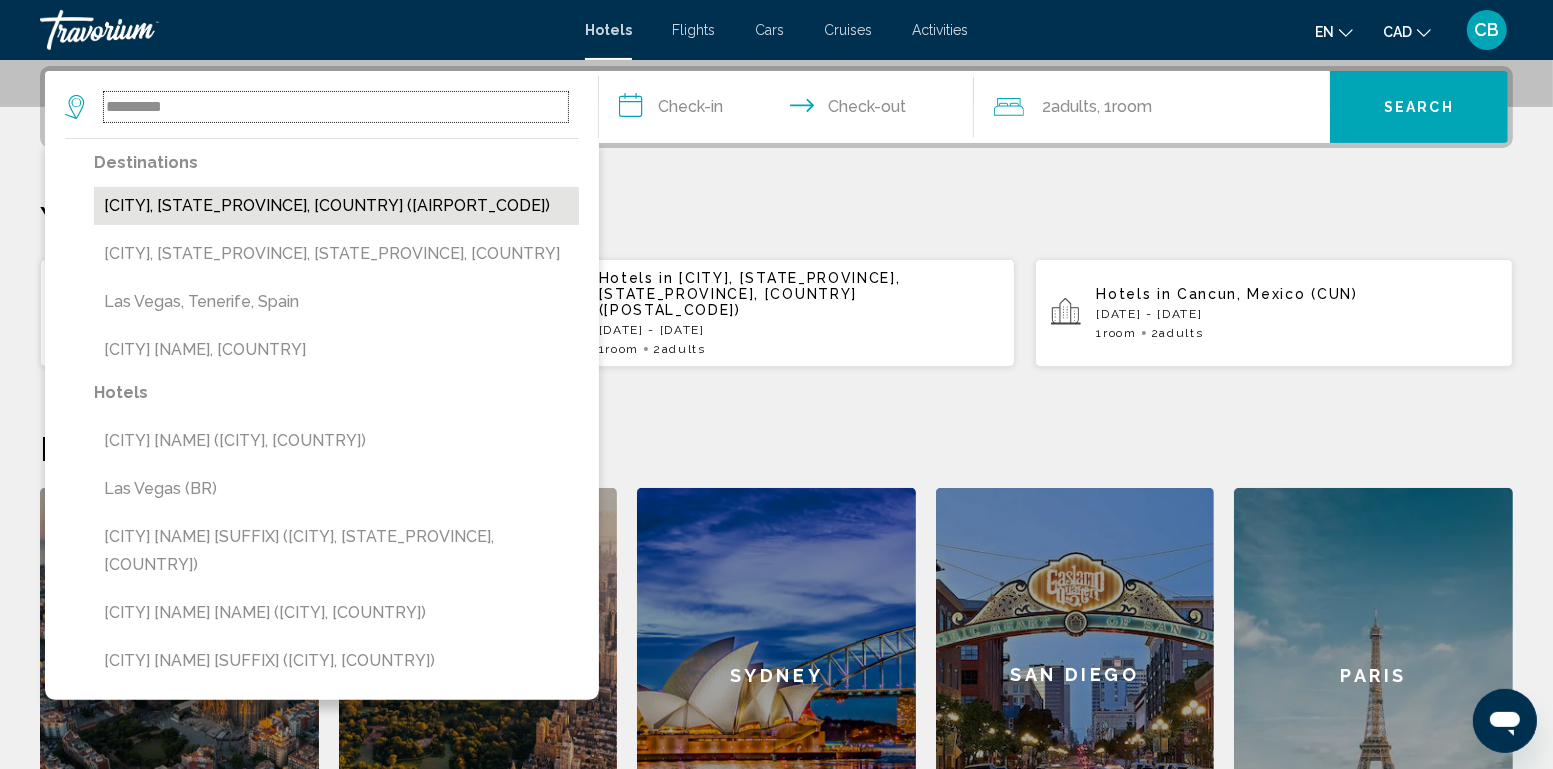 type on "**********" 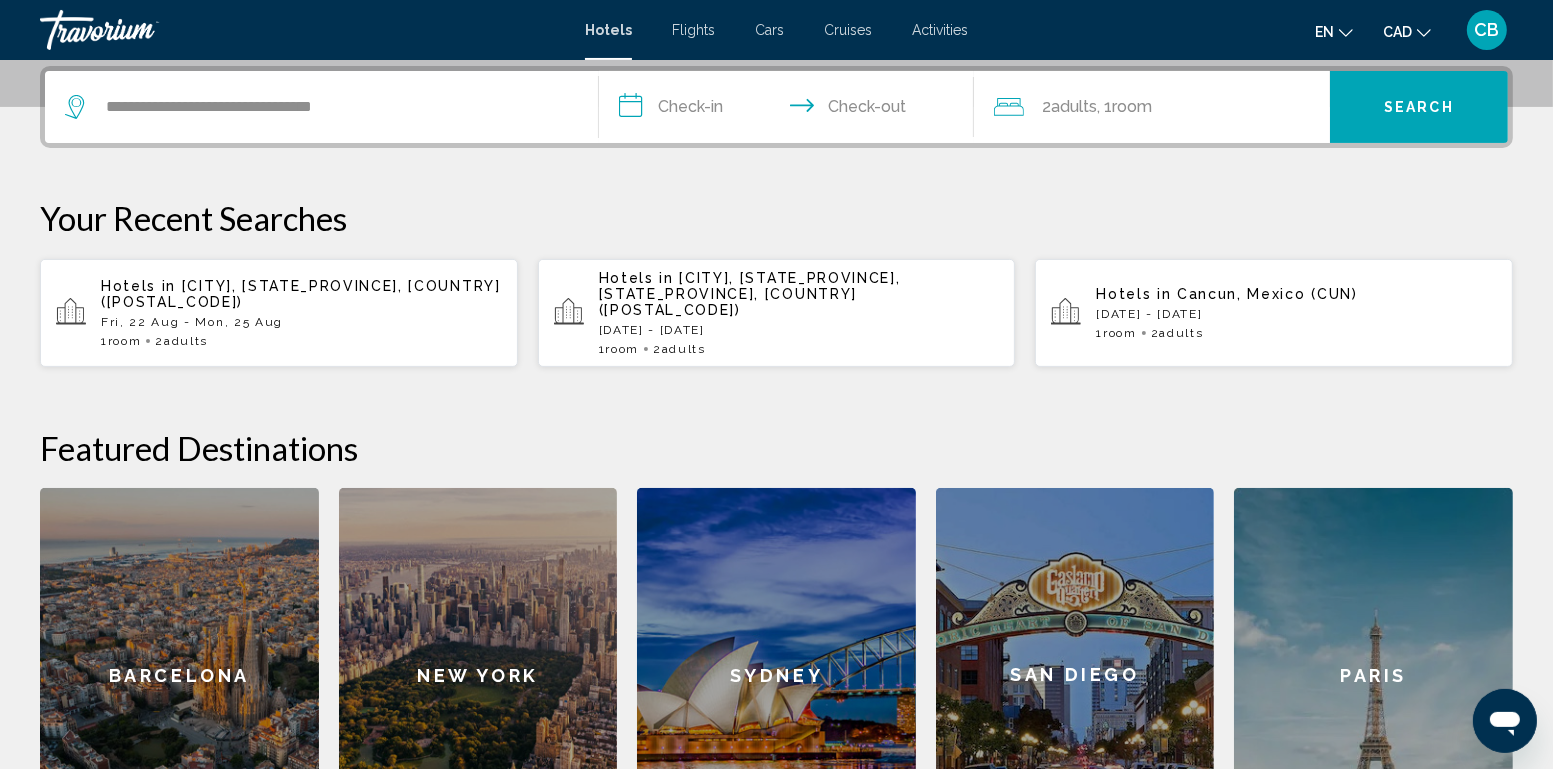 click on "**********" at bounding box center [791, 110] 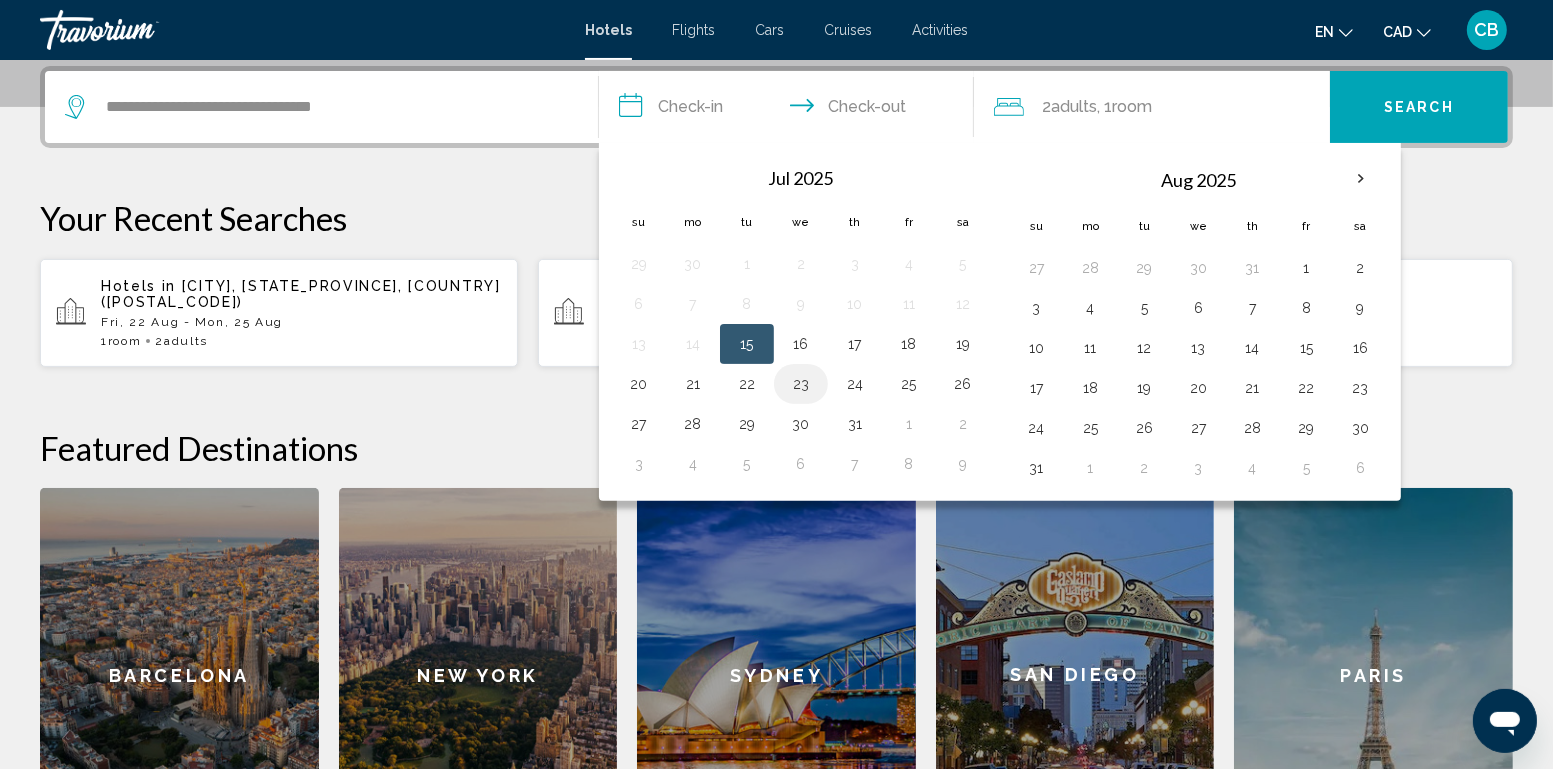 click on "23" at bounding box center (801, 384) 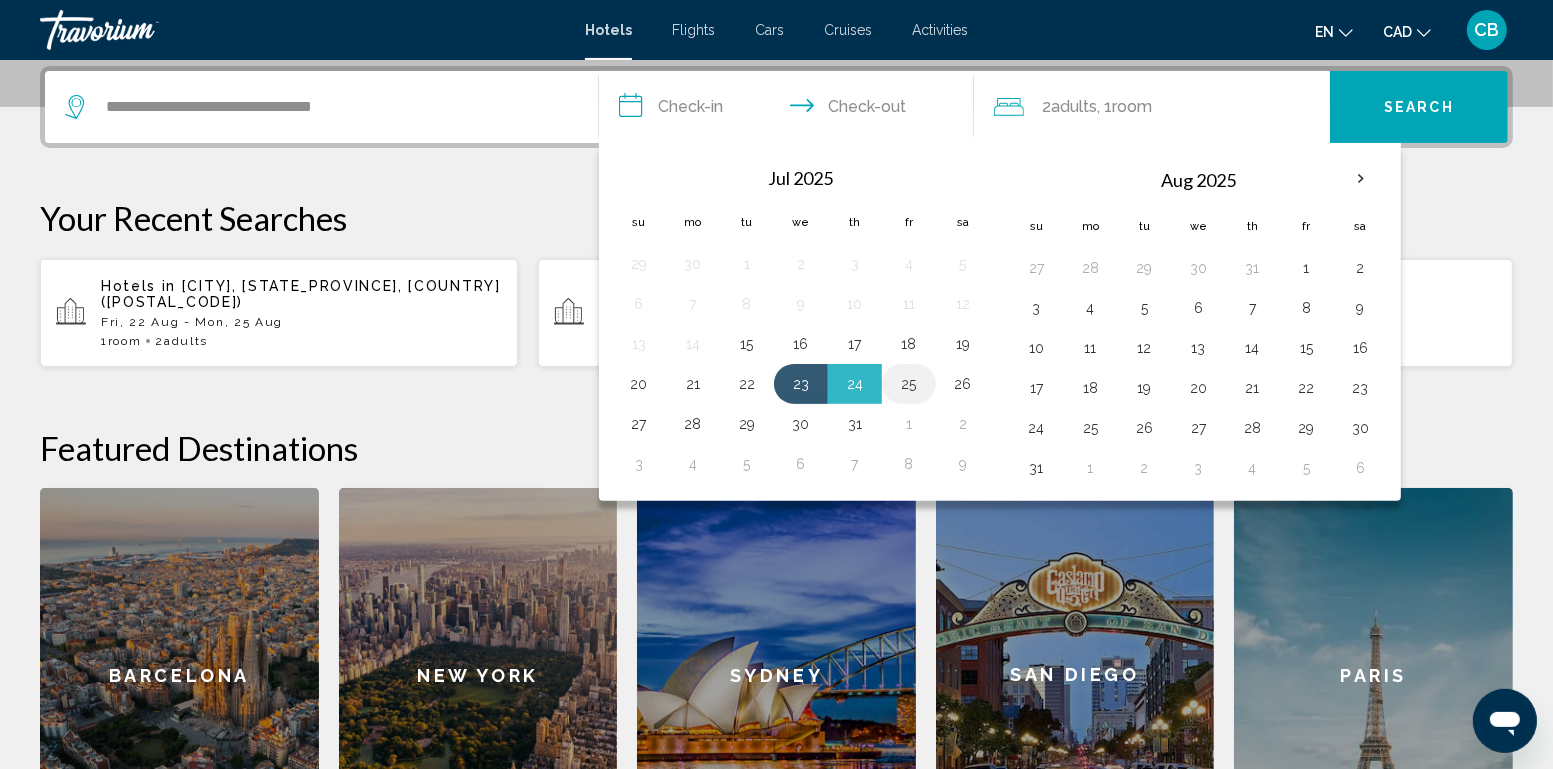 click on "25" at bounding box center [909, 384] 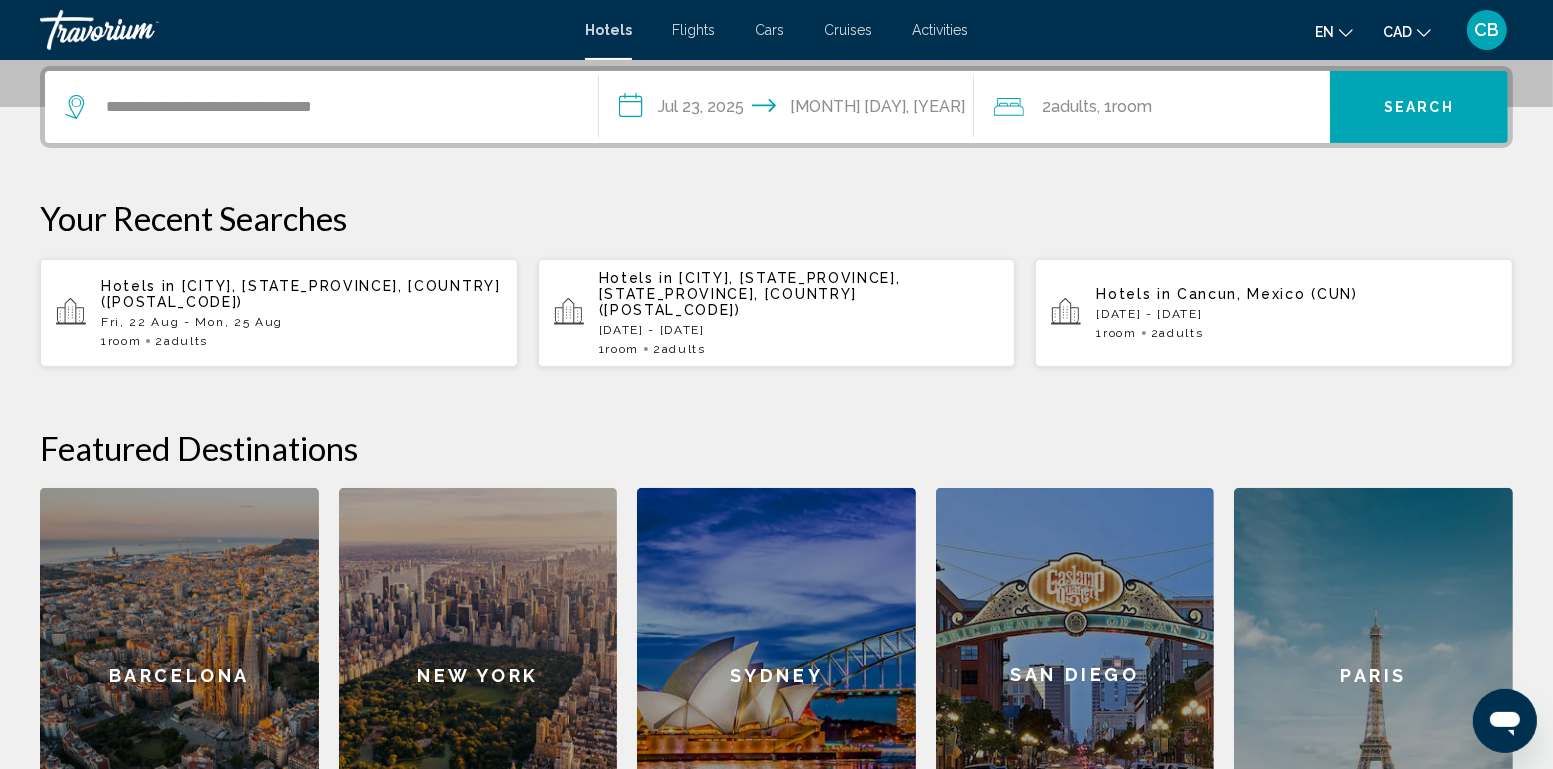 click on "**********" at bounding box center (791, 110) 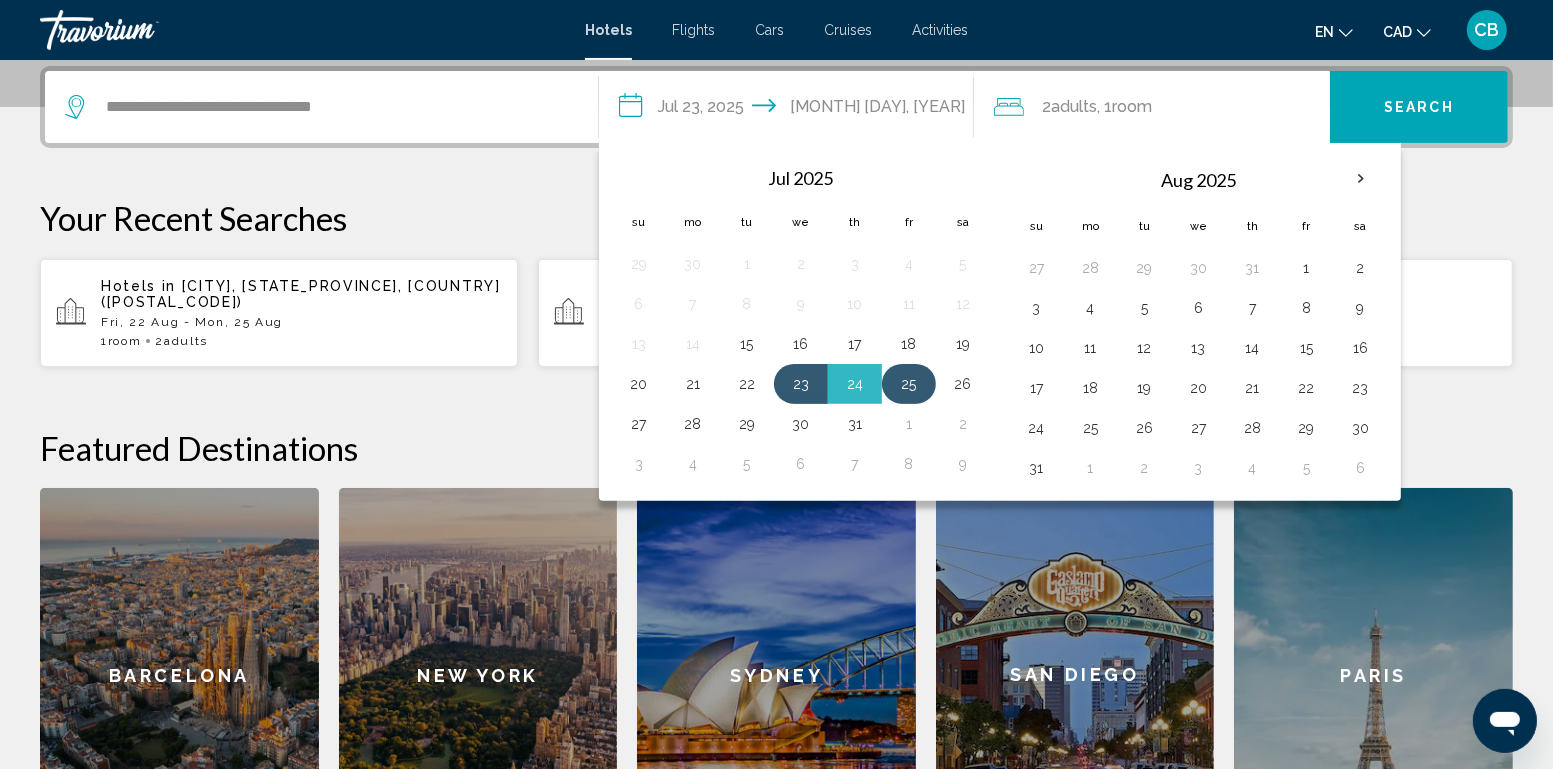click on "25" at bounding box center (909, 384) 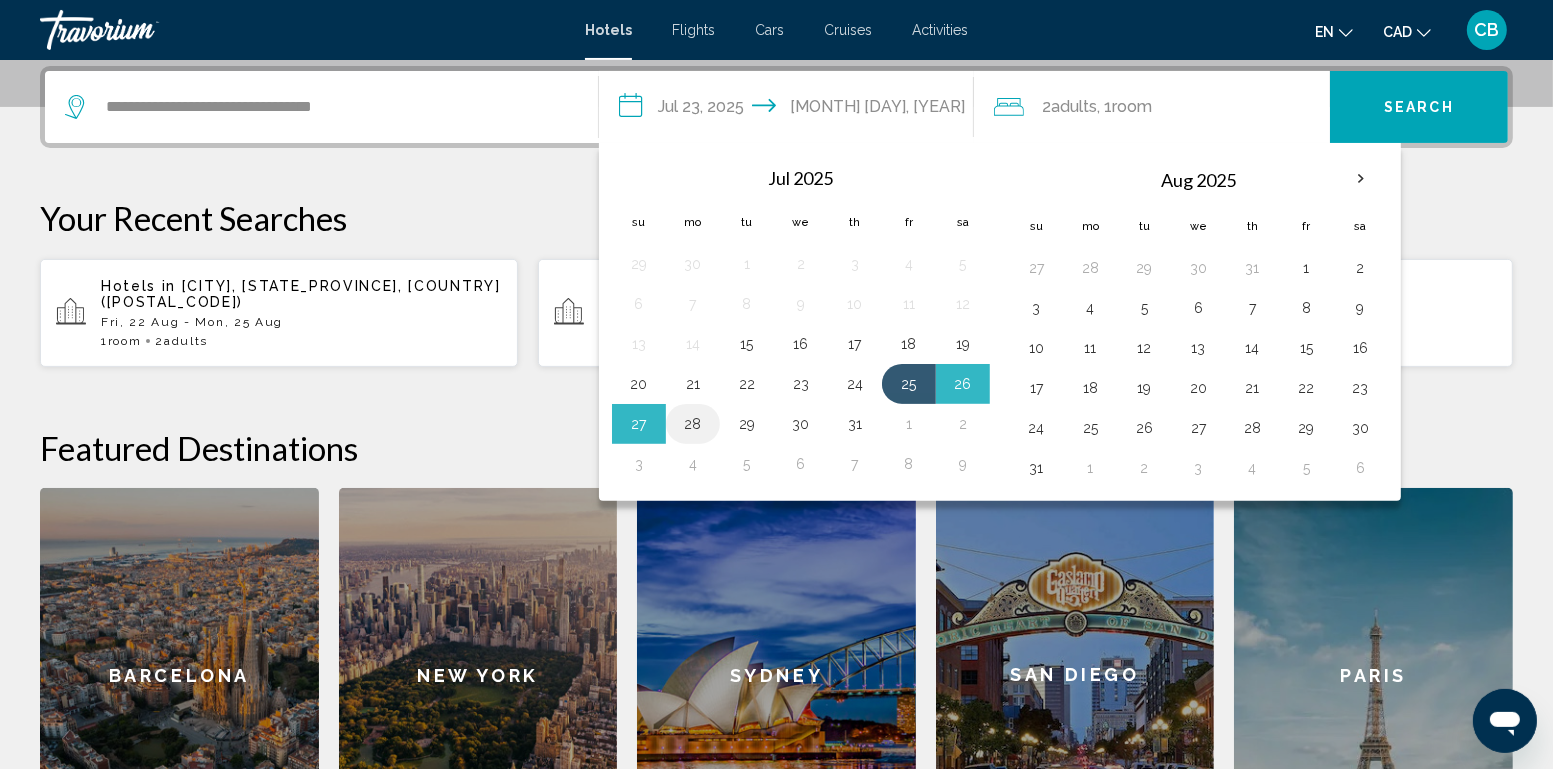 click on "28" at bounding box center [693, 424] 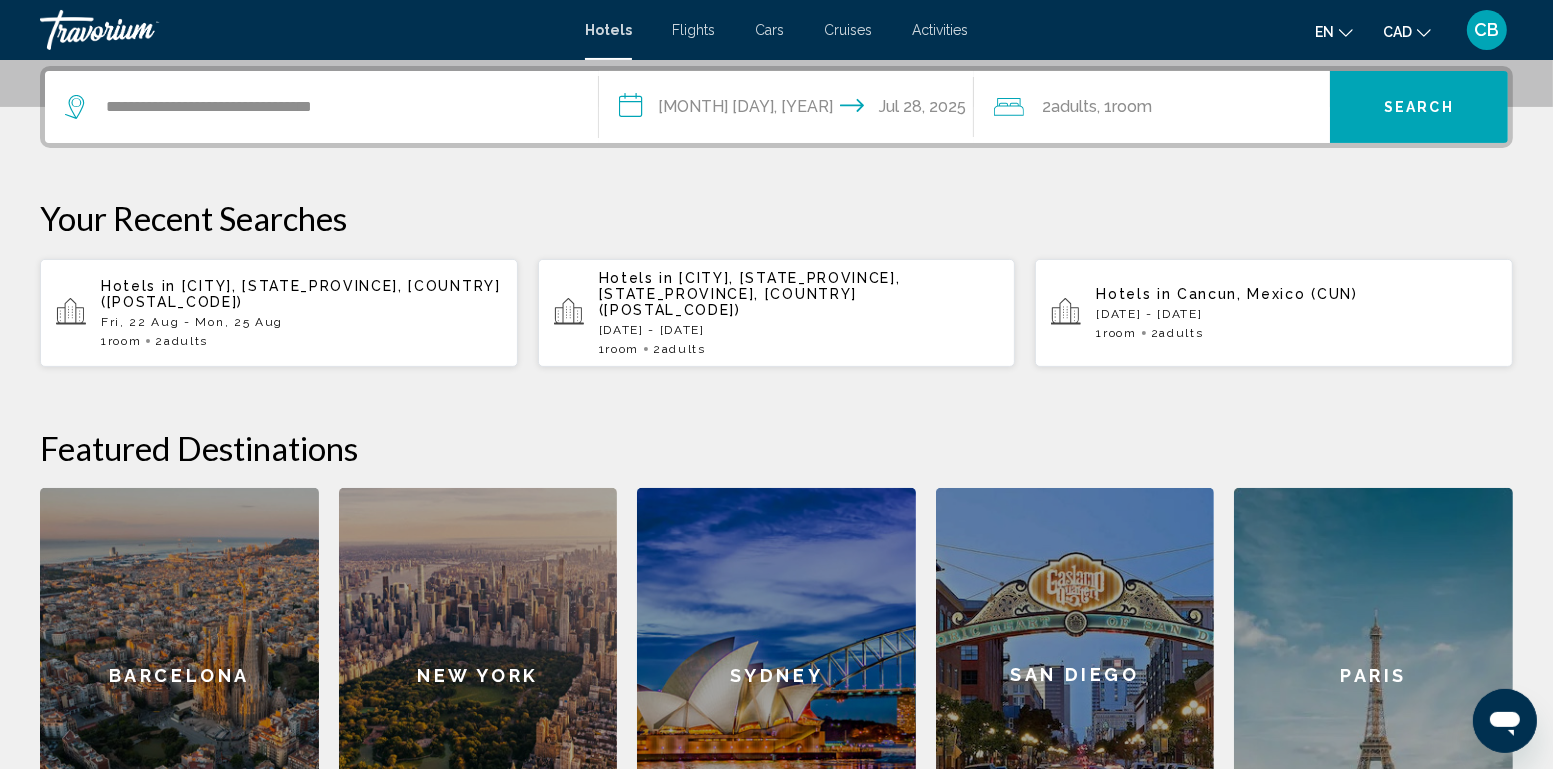 click on "Search" at bounding box center (1419, 106) 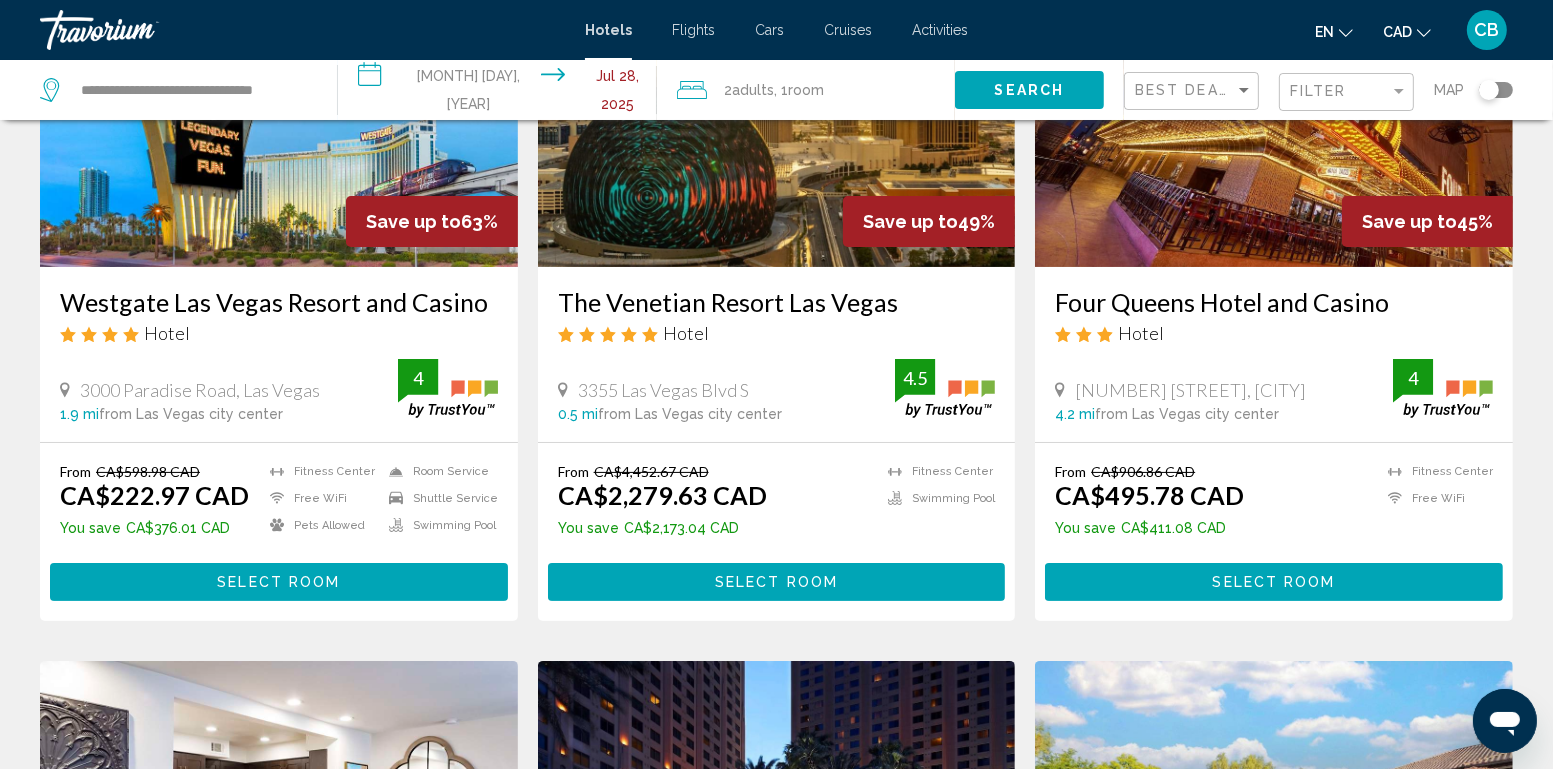 scroll, scrollTop: 244, scrollLeft: 0, axis: vertical 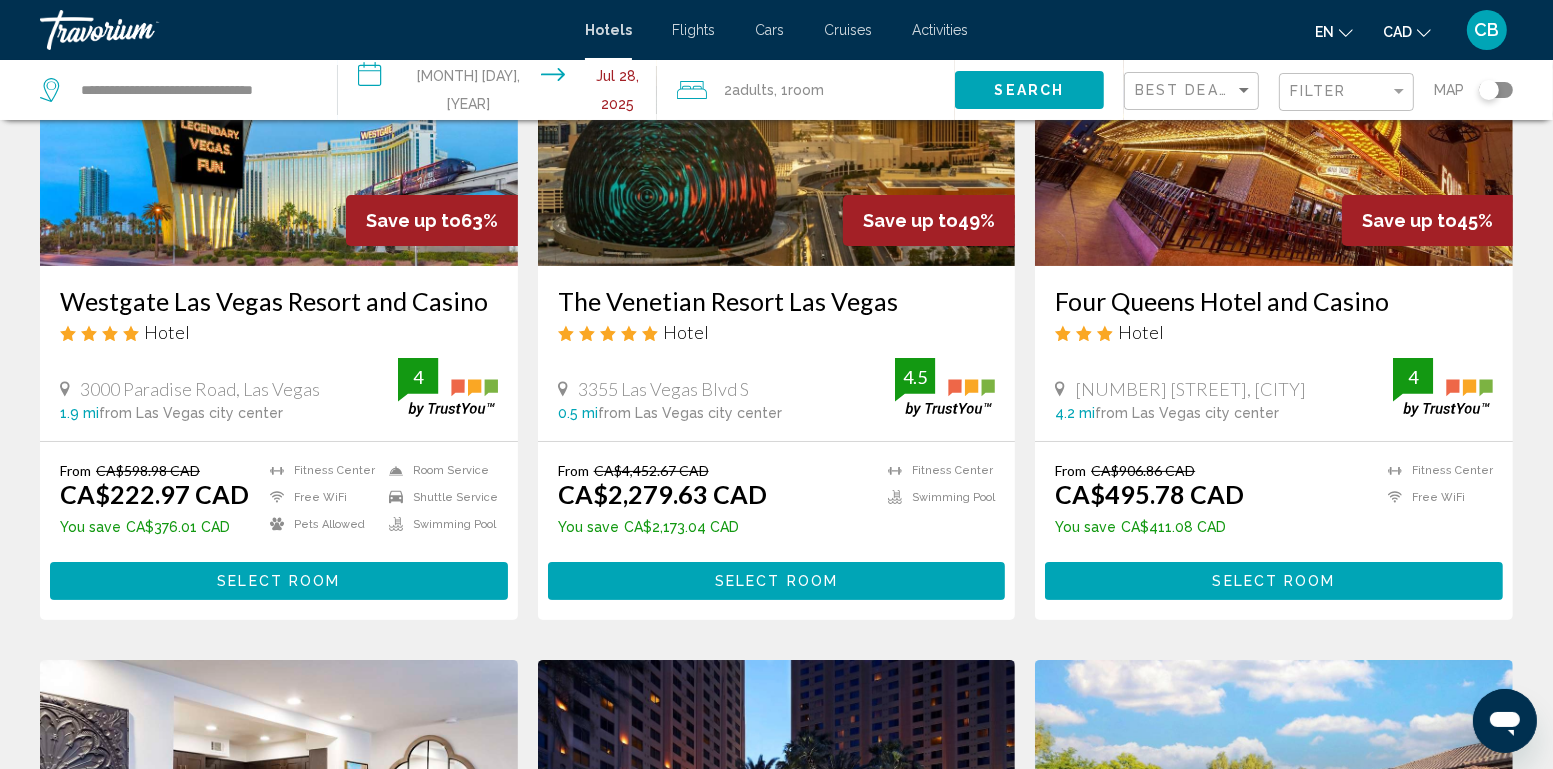 click on "Select Room" at bounding box center [278, 582] 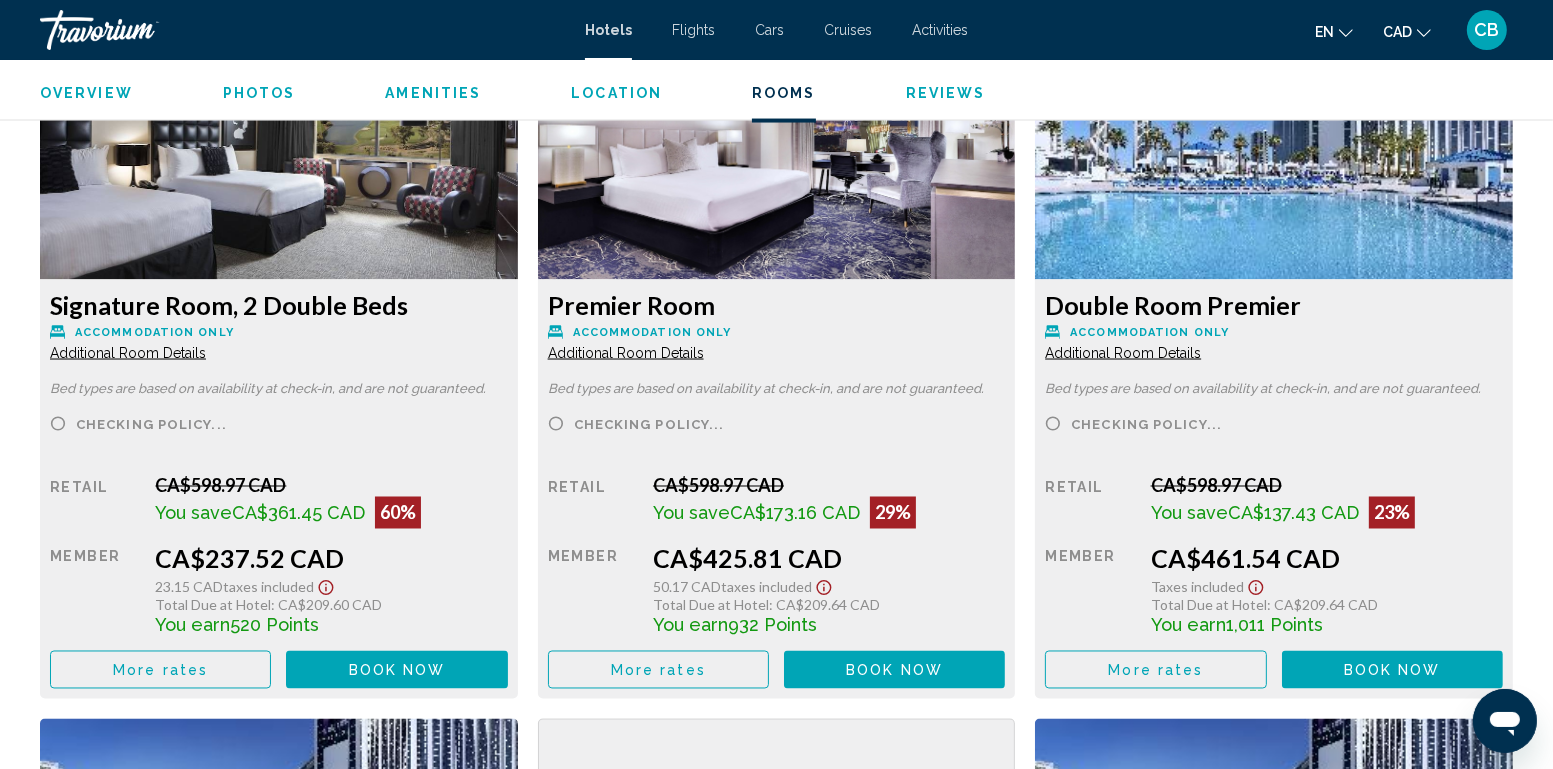 scroll, scrollTop: 3435, scrollLeft: 0, axis: vertical 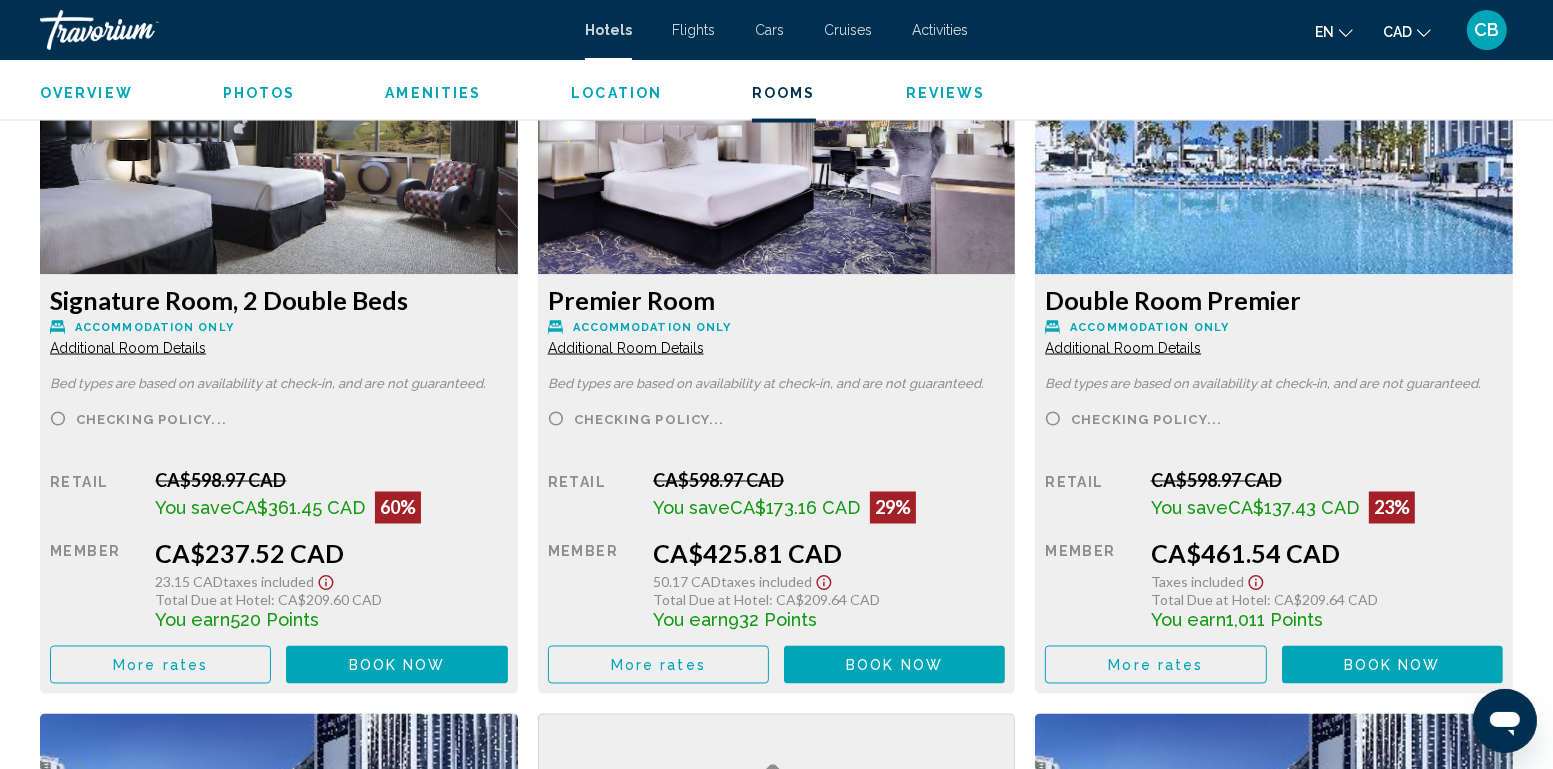 click on "Book now" at bounding box center [397, -23] 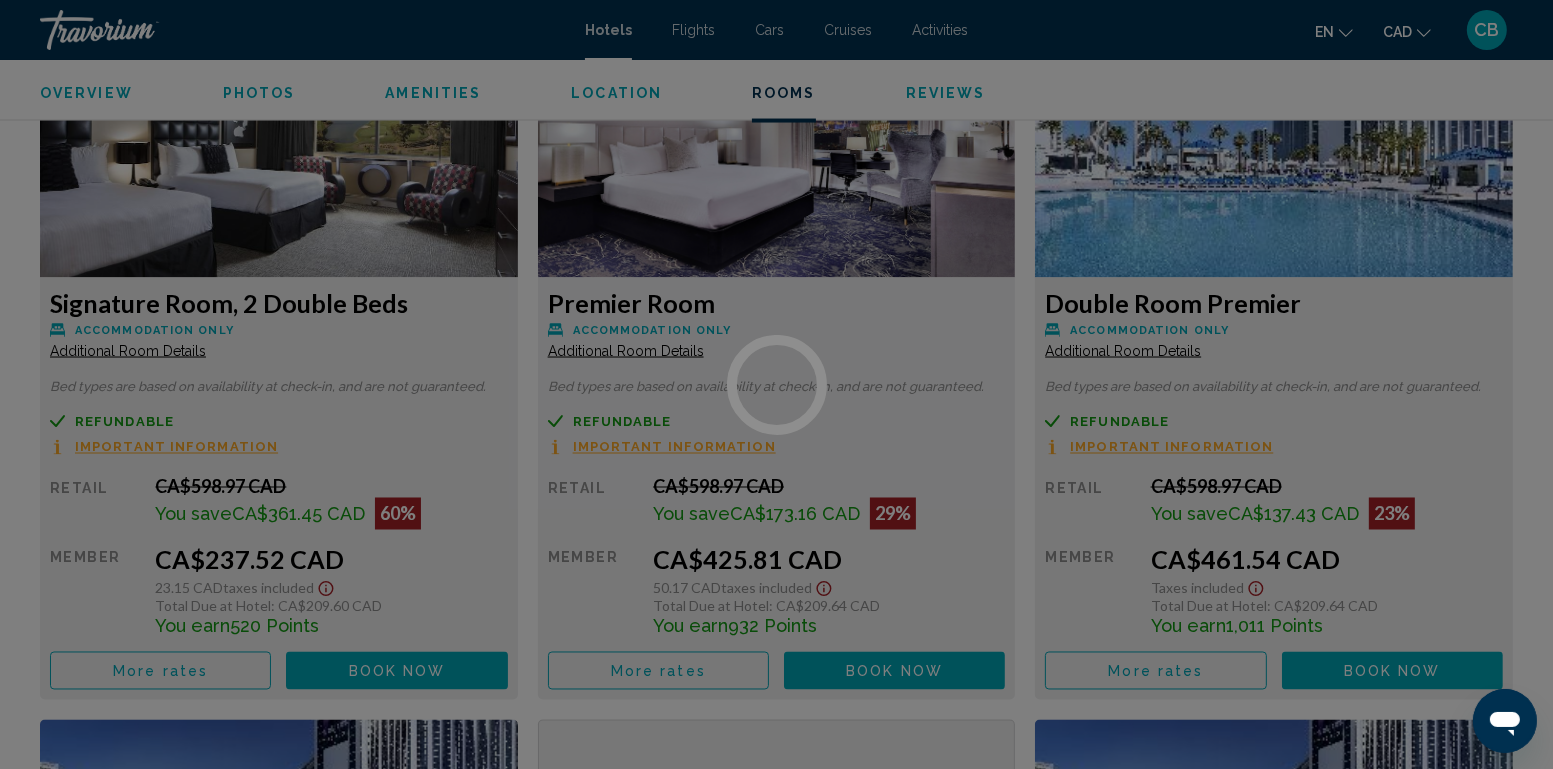 scroll, scrollTop: 0, scrollLeft: 0, axis: both 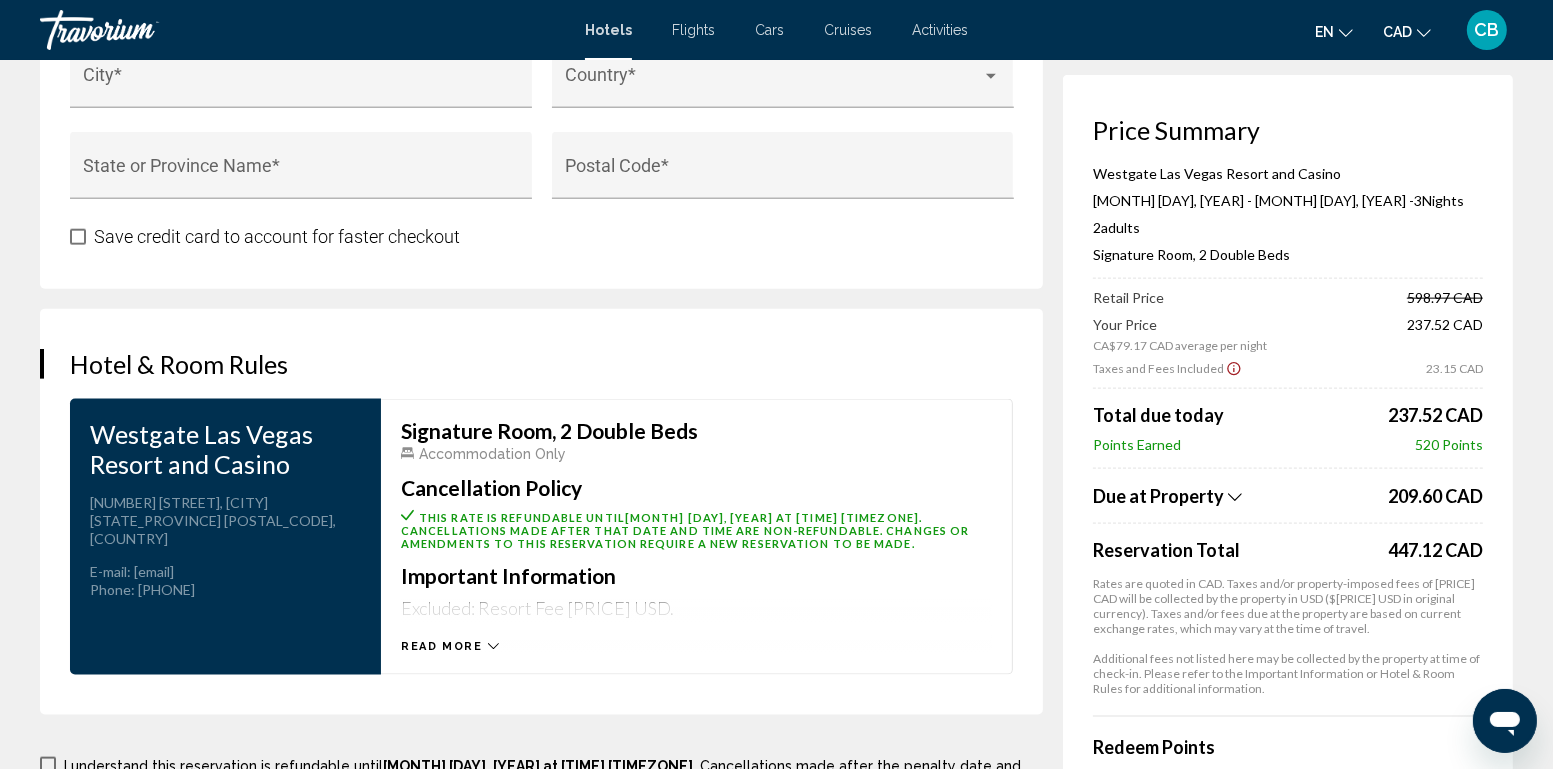 drag, startPoint x: 401, startPoint y: 396, endPoint x: 710, endPoint y: 411, distance: 309.36386 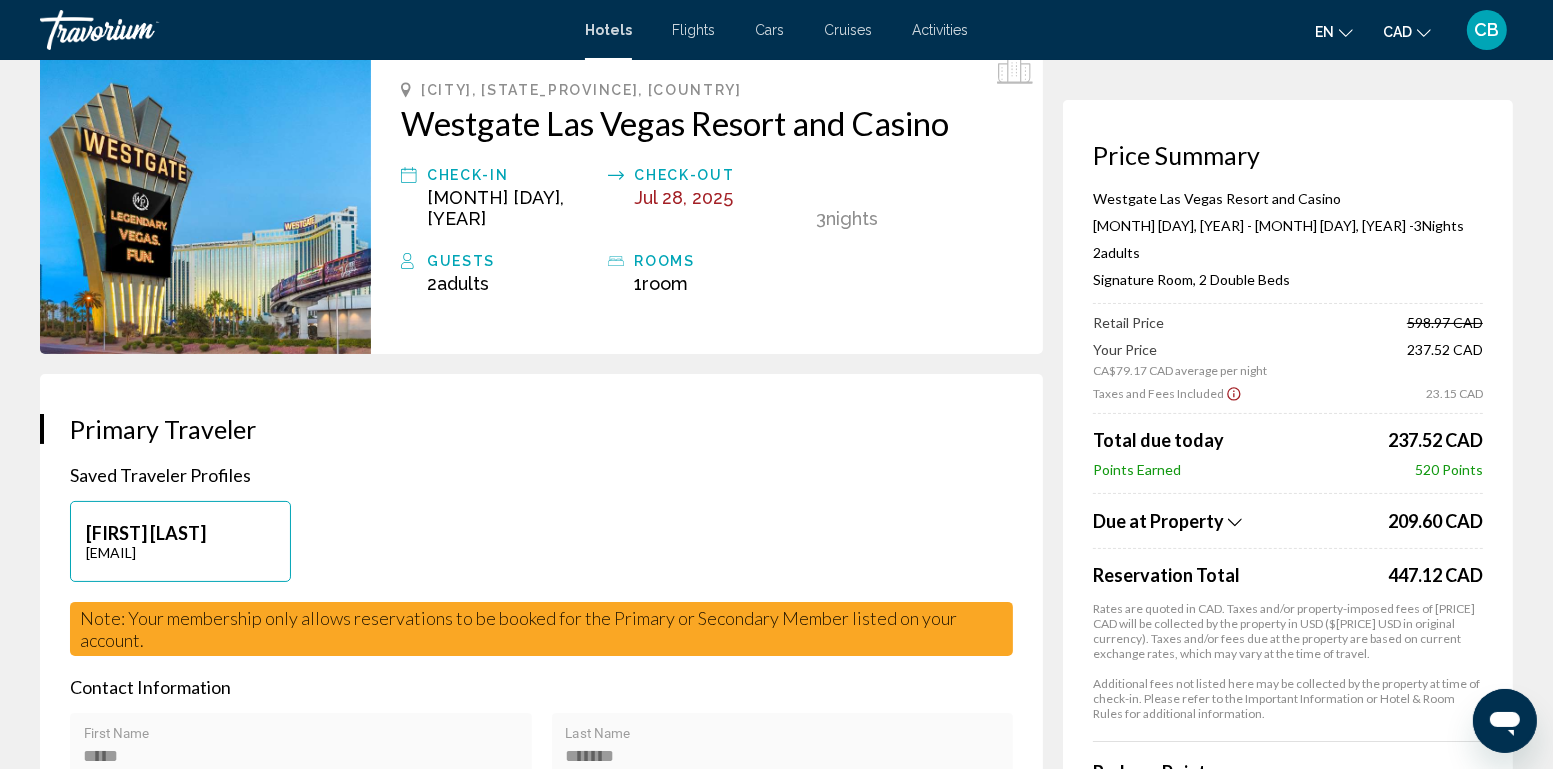 scroll, scrollTop: 0, scrollLeft: 0, axis: both 